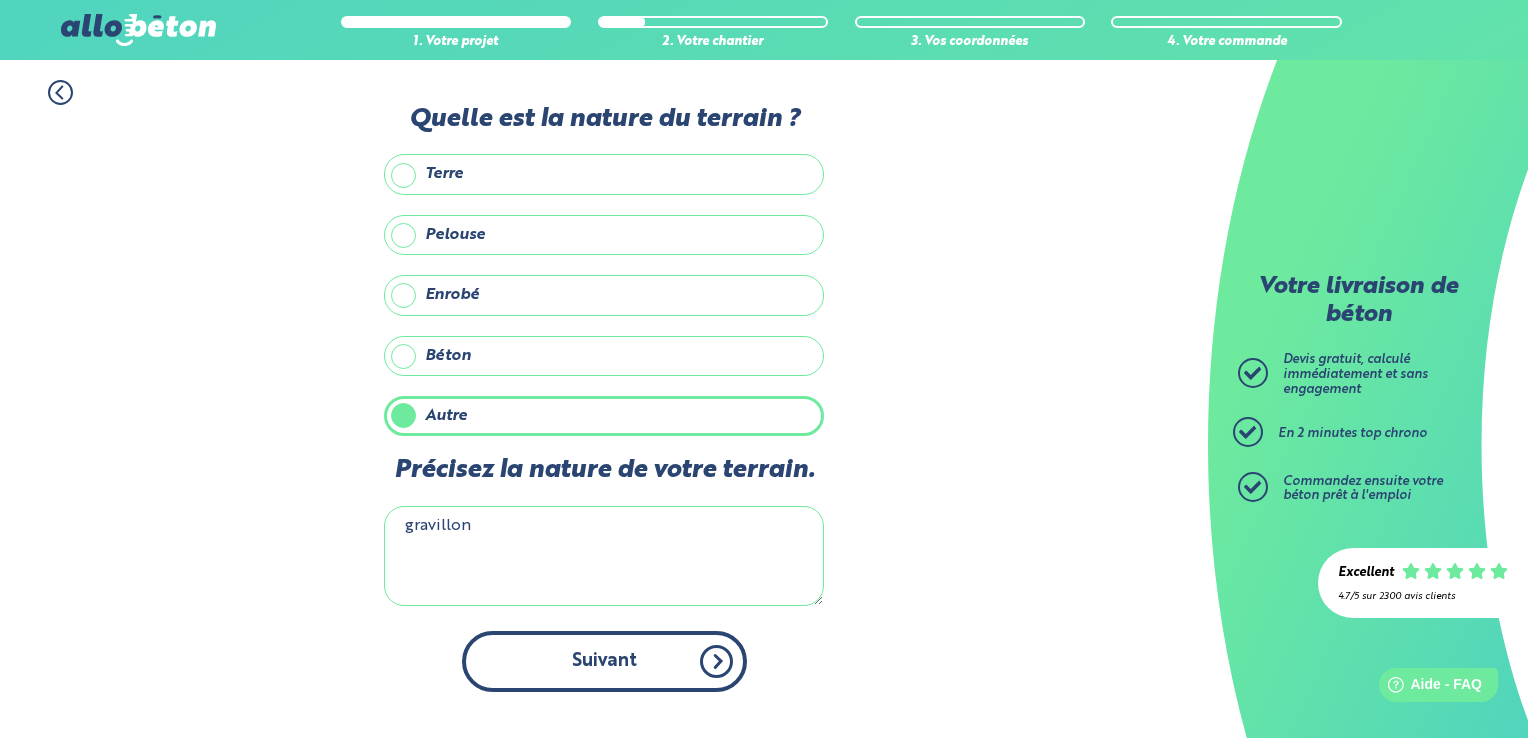scroll, scrollTop: 0, scrollLeft: 0, axis: both 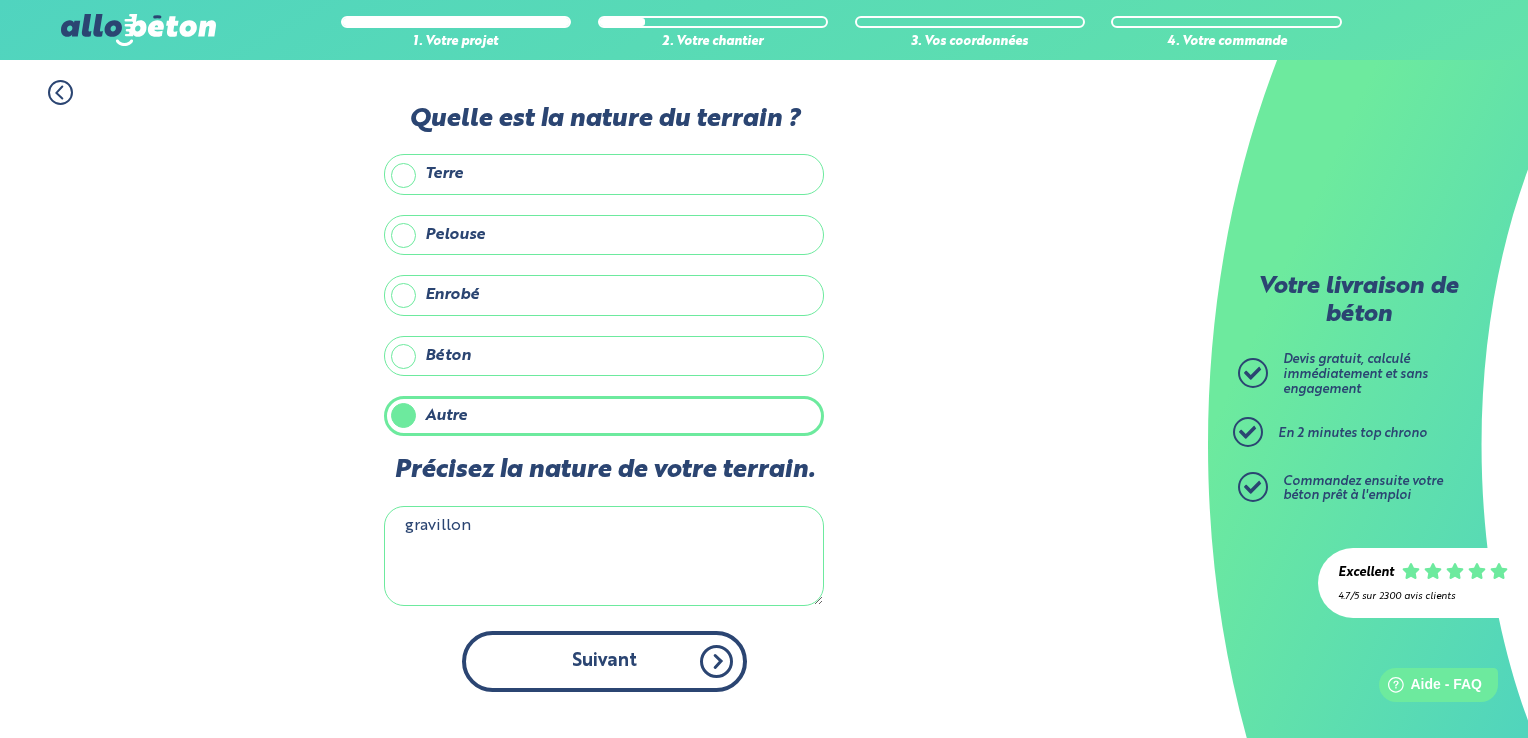 click on "Suivant" at bounding box center (604, 661) 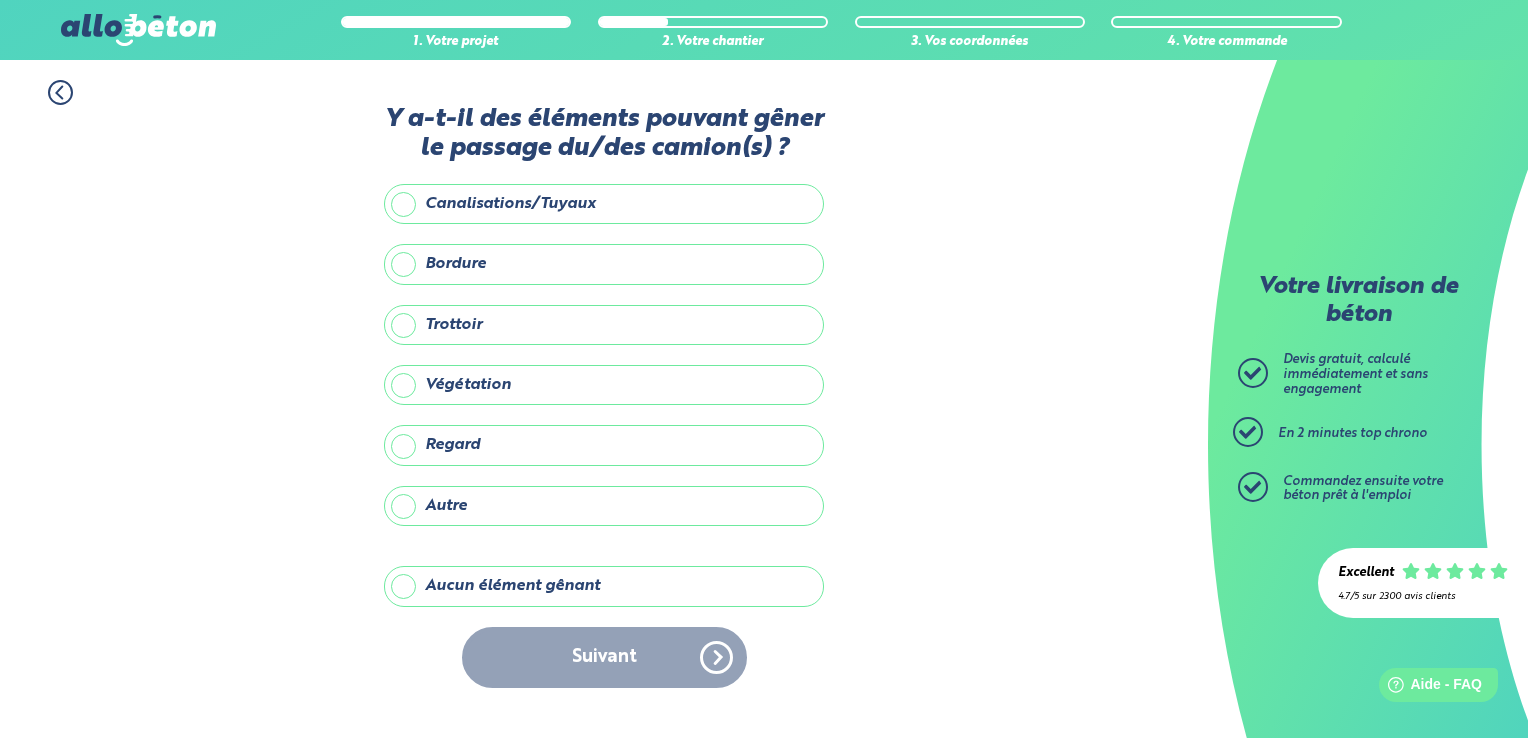 click on "Aucun élément gênant" at bounding box center (604, 586) 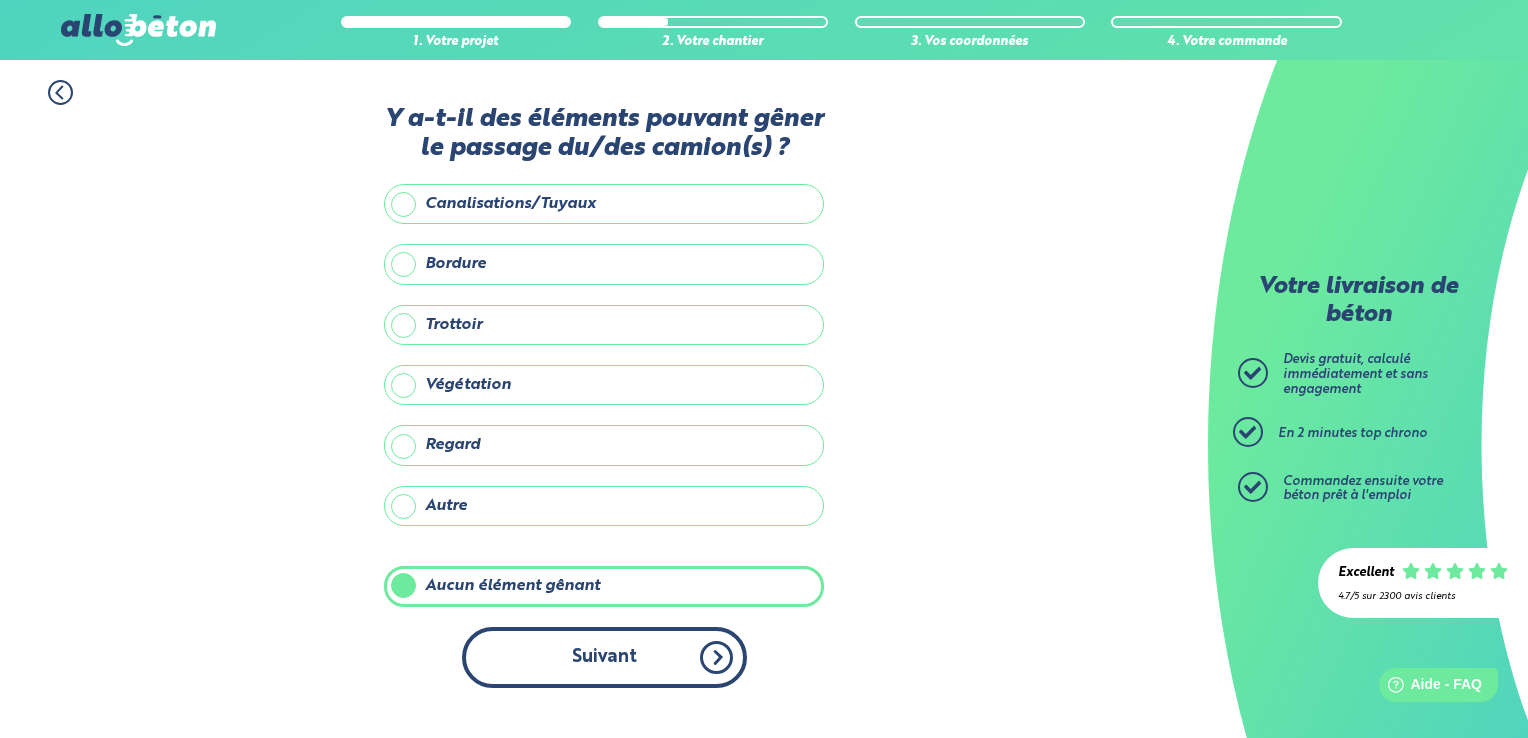 click on "Suivant" at bounding box center [604, 657] 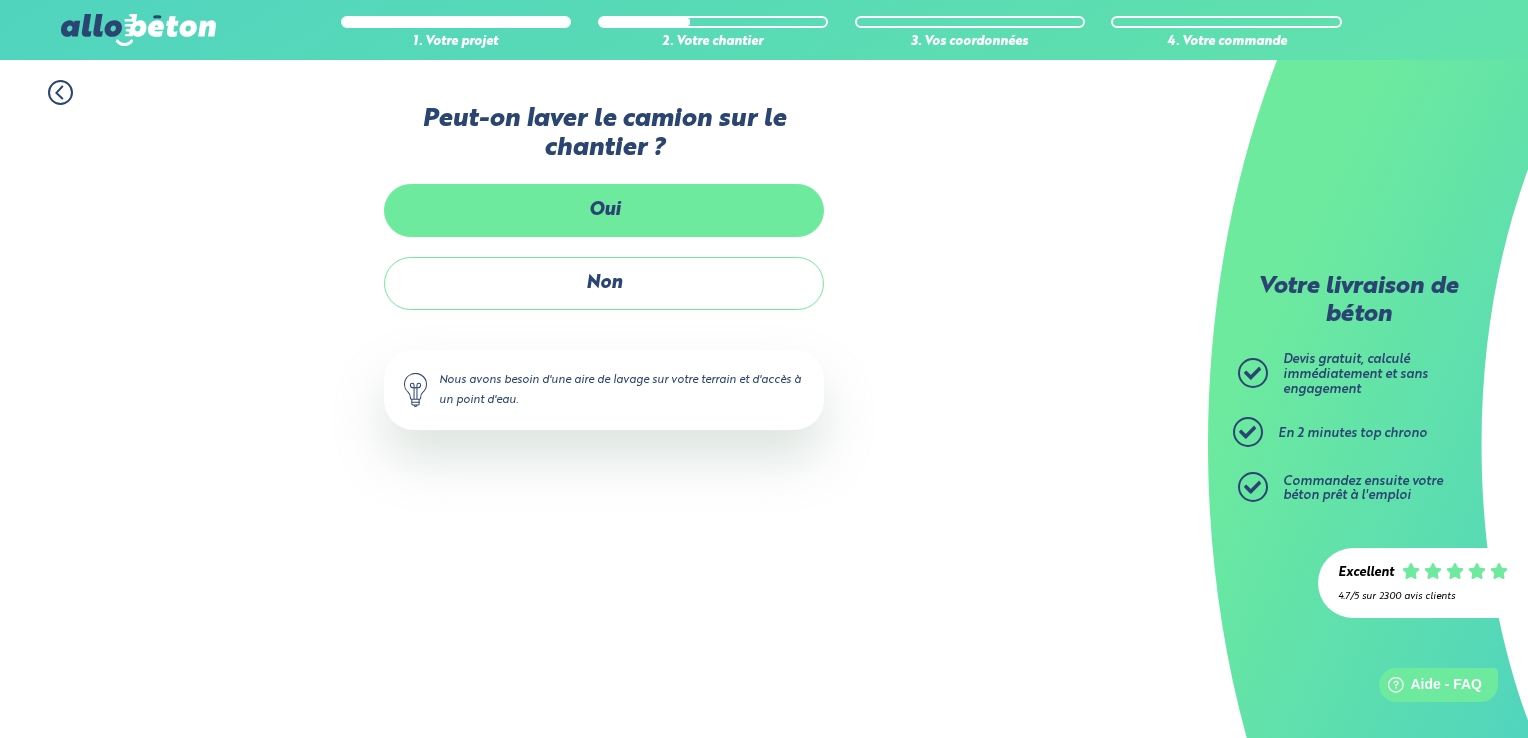 click on "Oui" at bounding box center (604, 210) 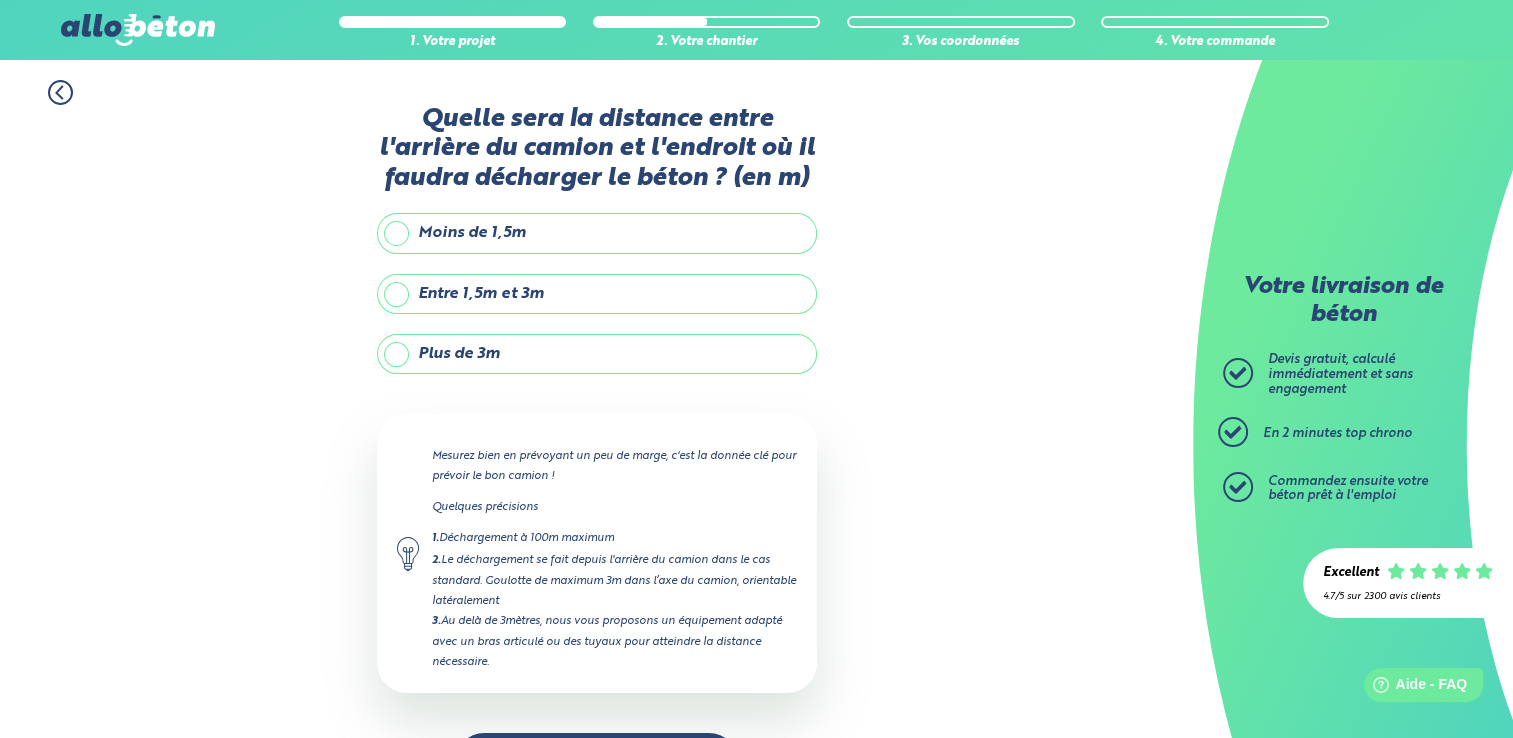 click on "Entre 1,5m et 3m" at bounding box center (597, 294) 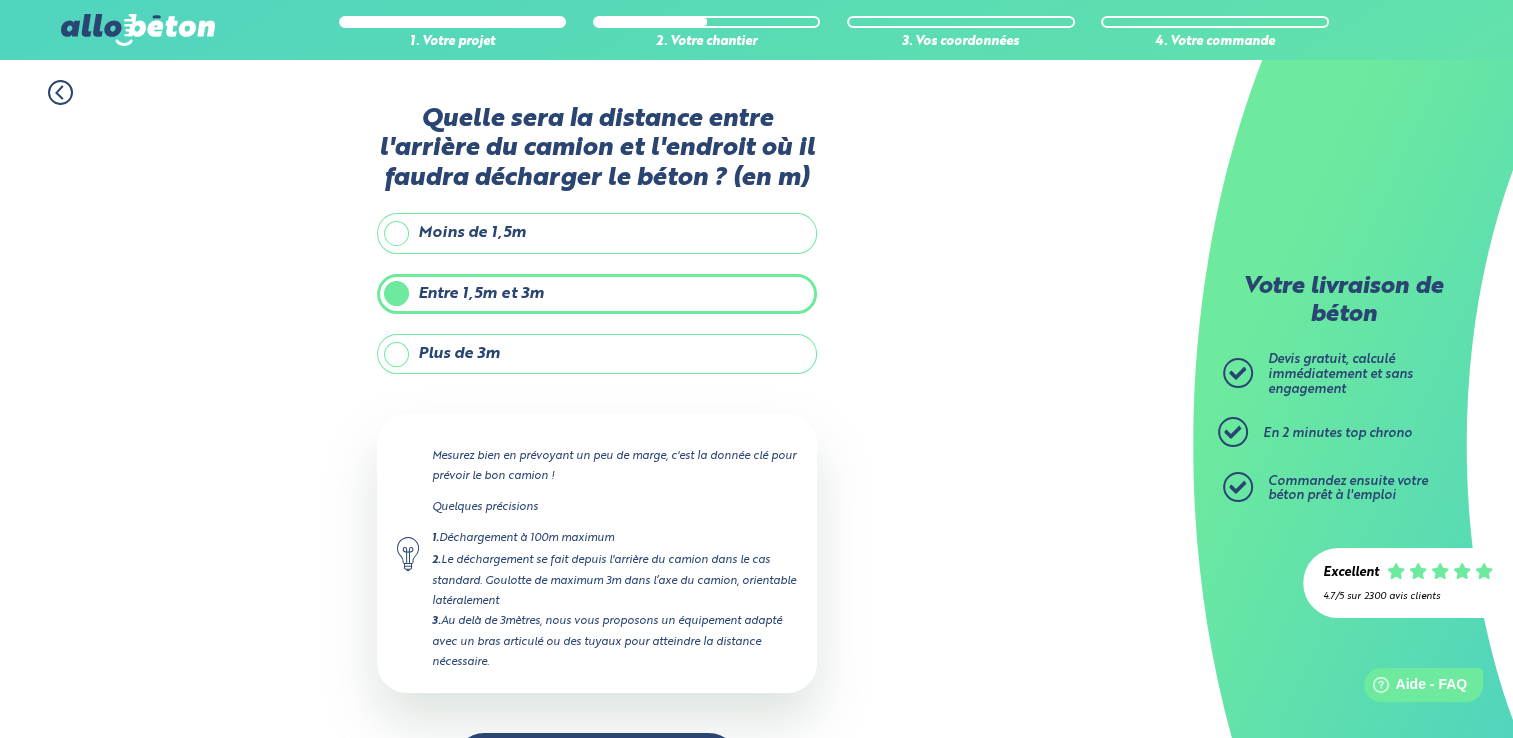 click on "1. Votre projet
2. Votre chantier
3. Vos coordonnées
4. Votre commande
Quelle sera la distance entre l'arrière du camion et l'endroit où il faudra décharger le béton ? (en m)              Moins de 1,5m              Entre 1,5m et 3m              Plus de 3m              Précisez la distance en mètres              3 m
Mesurez bien en prévoyant un peu de marge, c'est la donnée clé pour prévoir le bon camion !
Quelques précisions
1.
2." at bounding box center [596, 437] 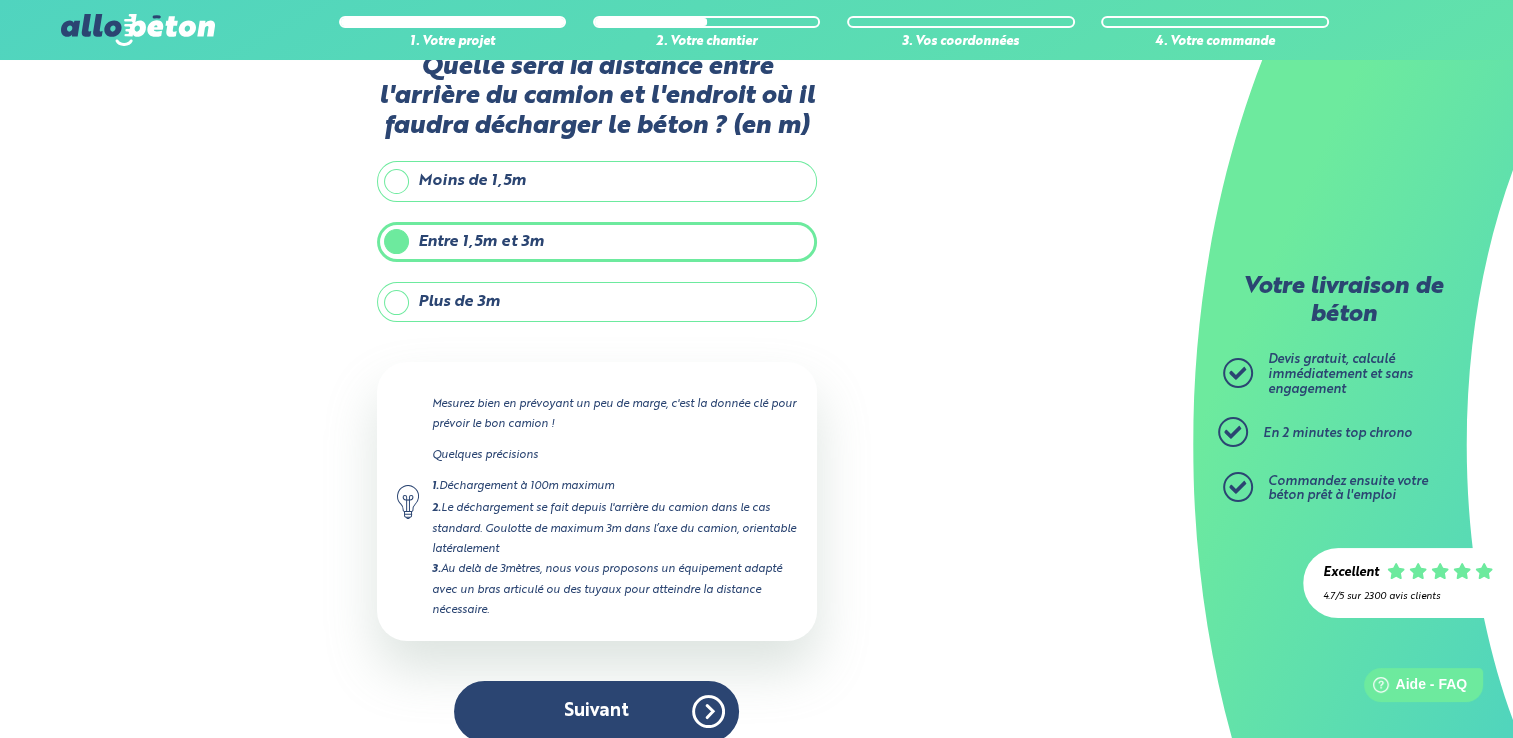 scroll, scrollTop: 70, scrollLeft: 0, axis: vertical 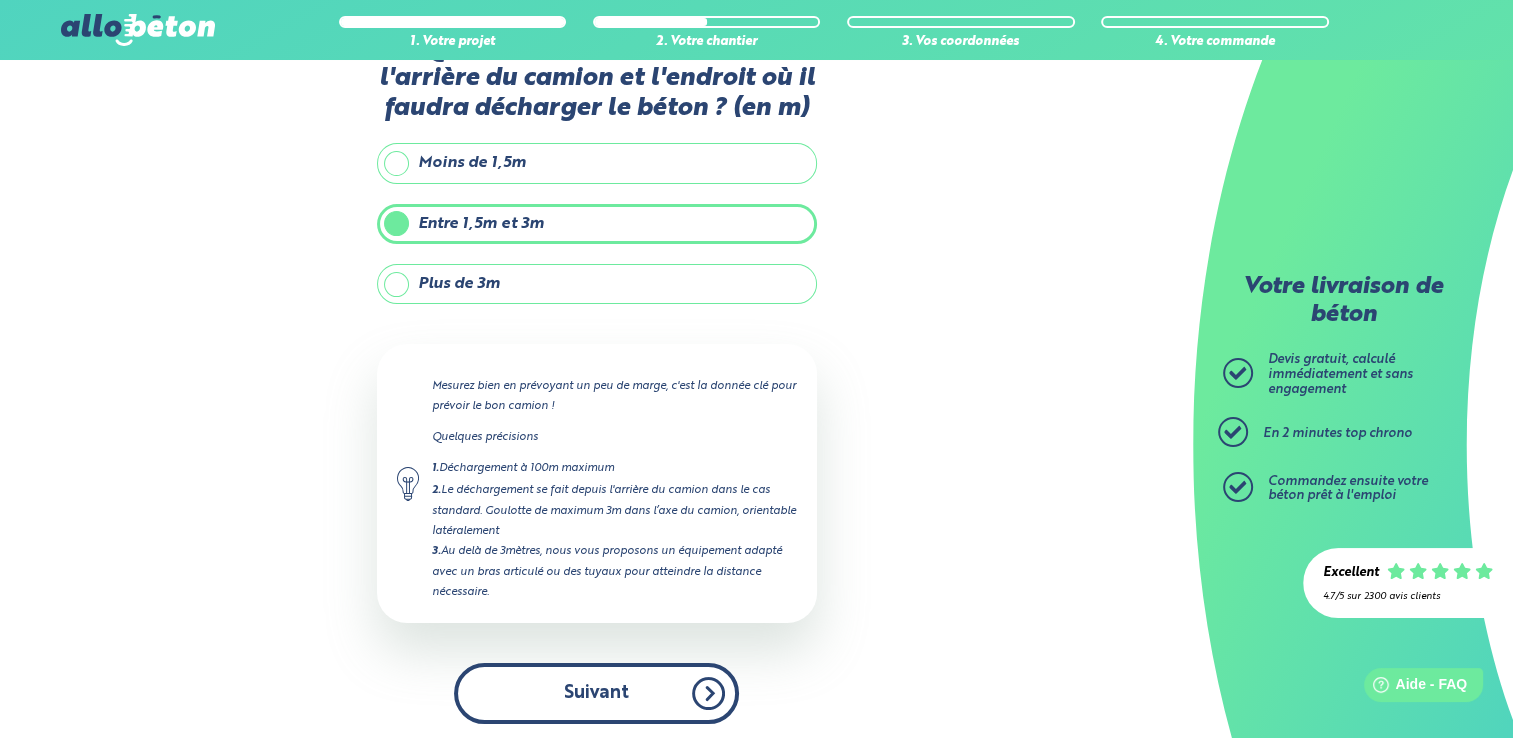 click on "Suivant" at bounding box center (596, 693) 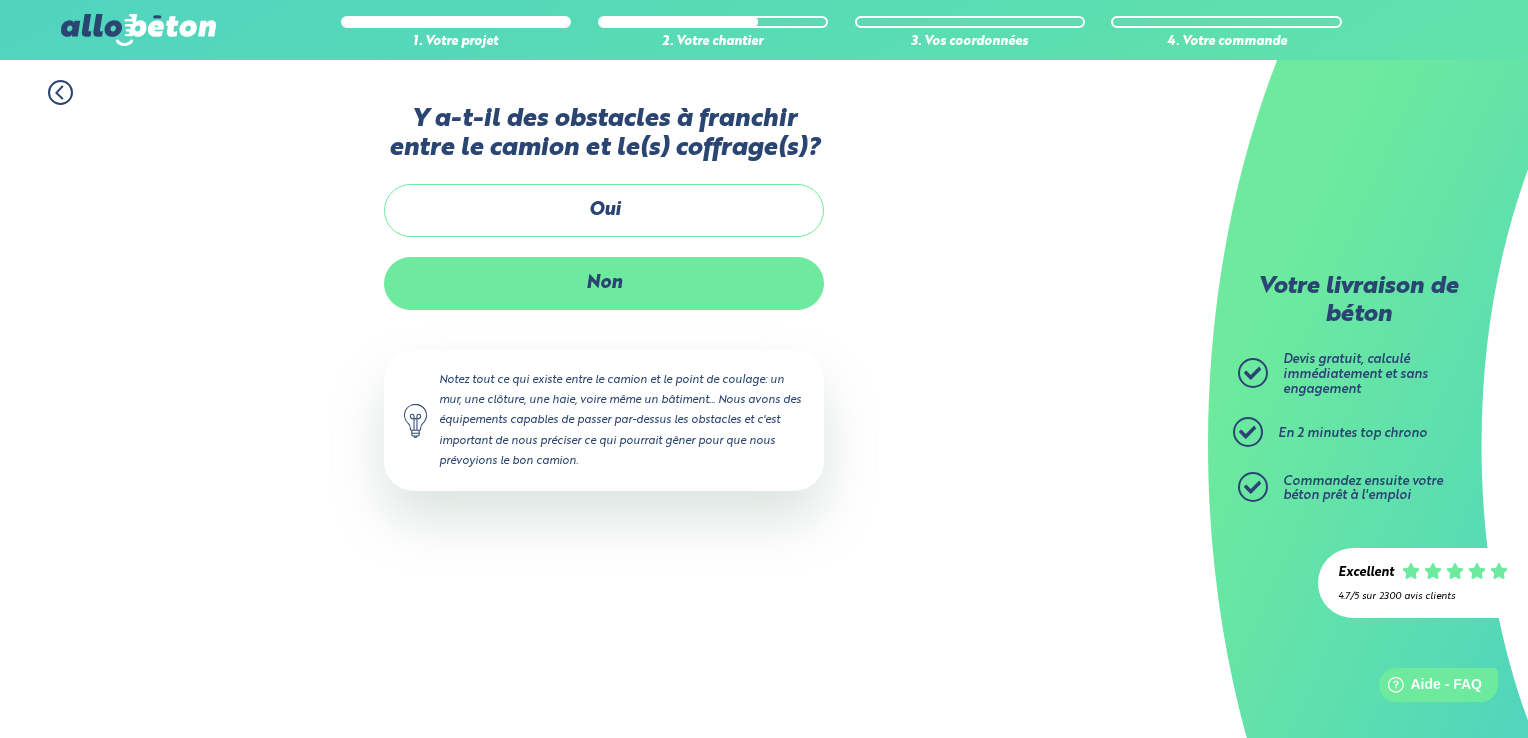 click on "Non" at bounding box center [604, 283] 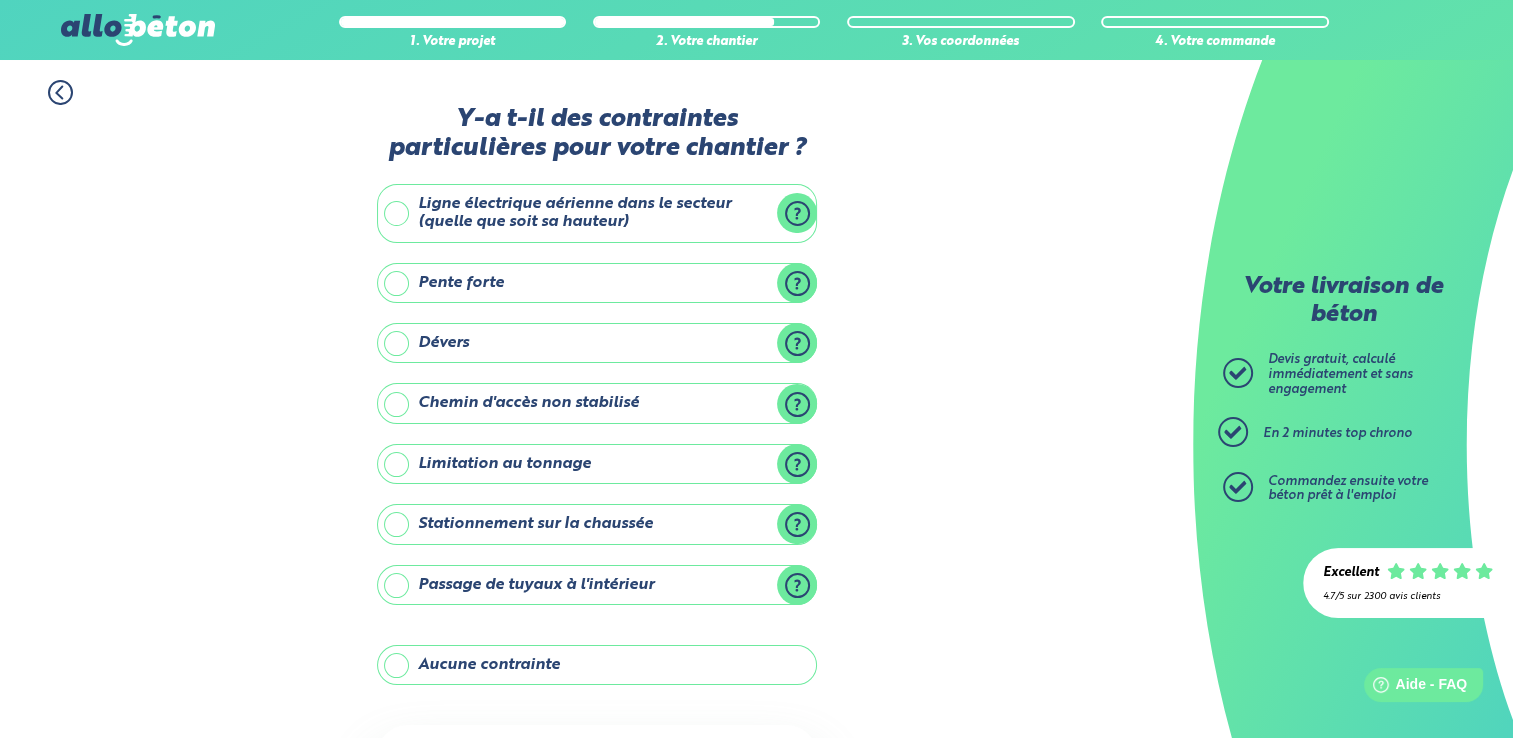 click on "Ligne électrique aérienne dans le secteur (quelle que soit sa hauteur)" at bounding box center [597, 213] 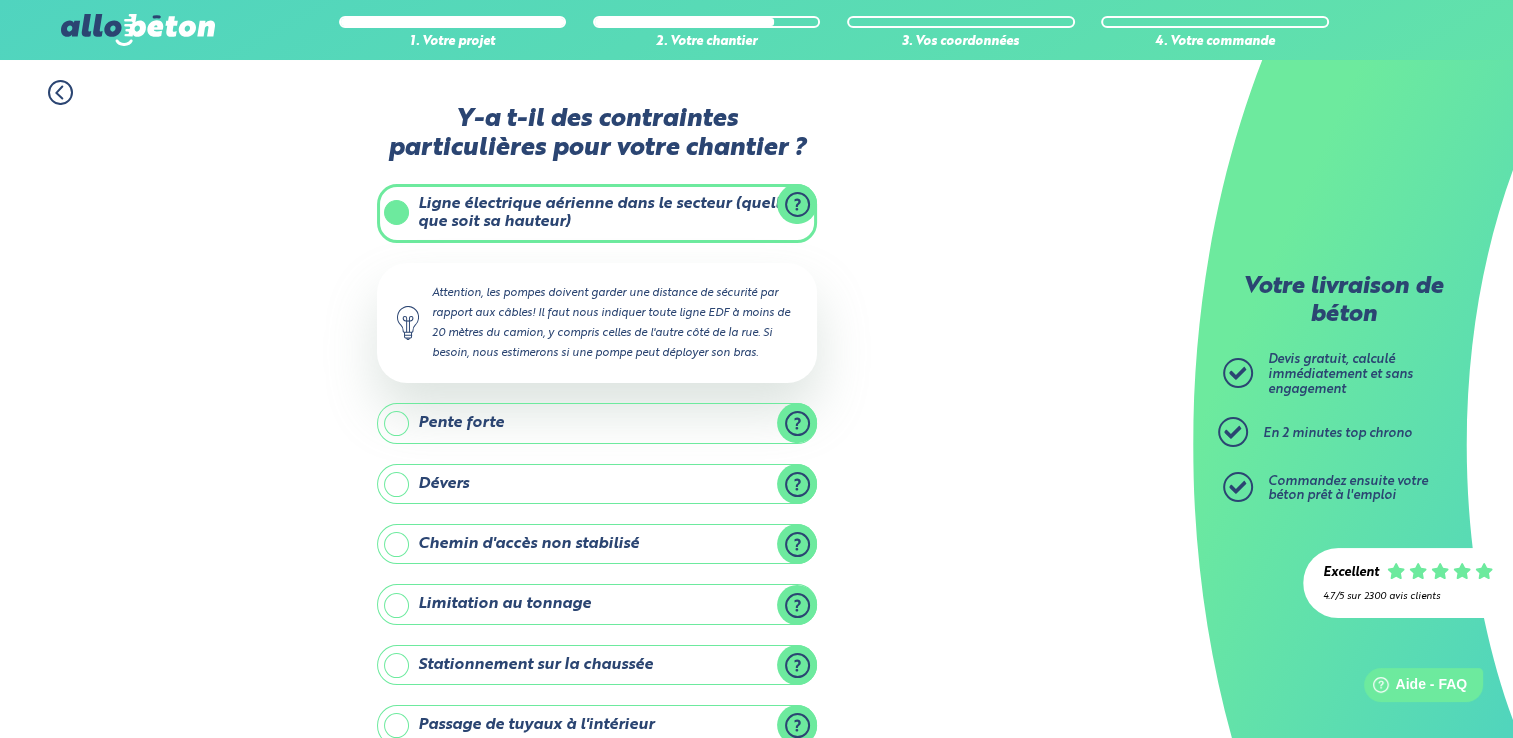 click on "1. Votre projet
2. Votre chantier
3. Vos coordonnées
4. Votre commande
Y-a t-il des contraintes particulières pour votre chantier ?
Ligne électrique aérienne dans le secteur (quelle que soit sa hauteur)
Pente forte
Sur le chemin d'accès ou sur l'emplacement de stationnement
Dévers" at bounding box center (596, 563) 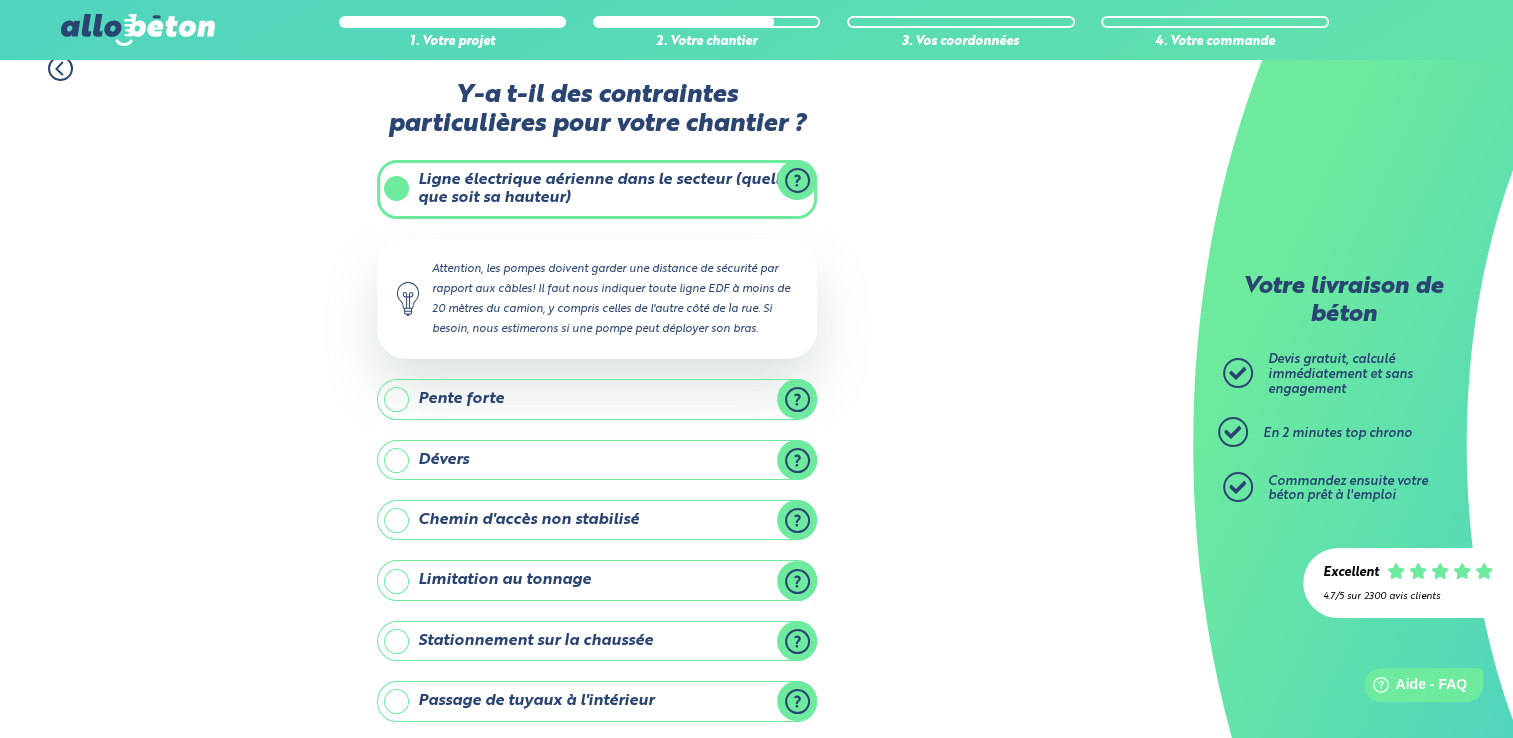 scroll, scrollTop: 0, scrollLeft: 0, axis: both 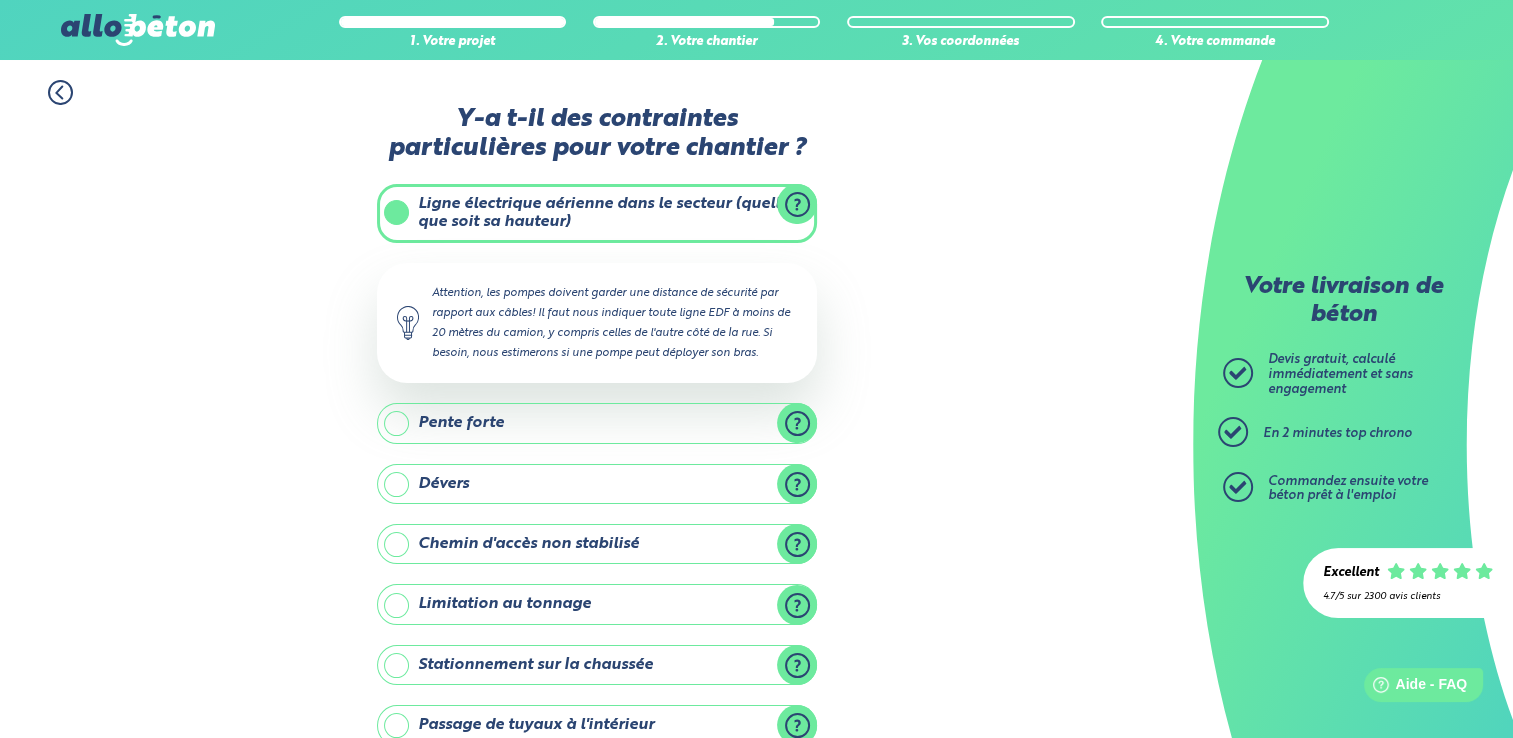 click on "Ligne électrique aérienne dans le secteur (quelle que soit sa hauteur)" at bounding box center (597, 213) 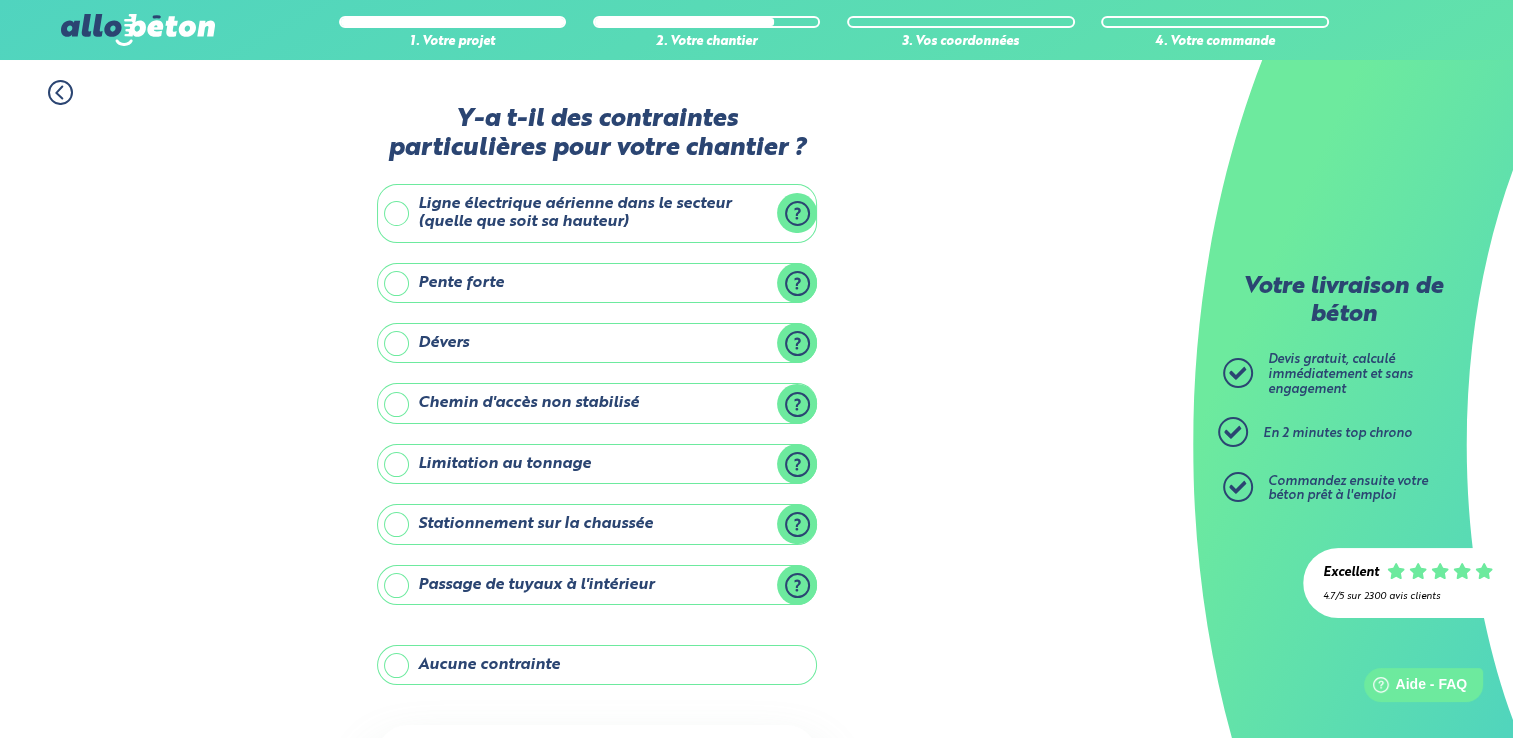 click on "Aucune contrainte" at bounding box center [597, 665] 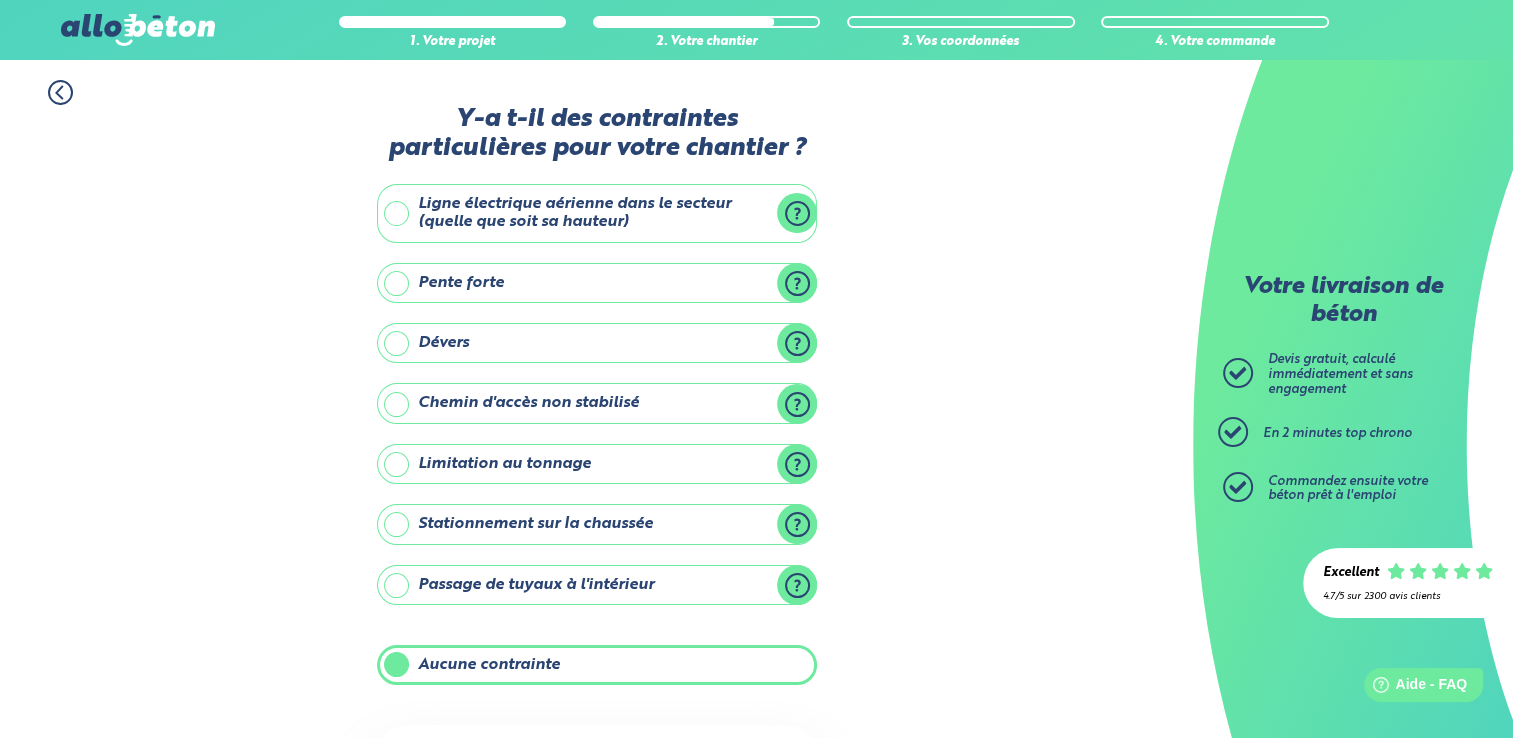 click on "1. Votre projet
2. Votre chantier
3. Vos coordonnées
4. Votre commande
Y-a t-il des contraintes particulières pour votre chantier ?
Ligne électrique aérienne dans le secteur (quelle que soit sa hauteur)
Pente forte
Sur le chemin d'accès ou sur l'emplacement de stationnement
Dévers" at bounding box center (596, 493) 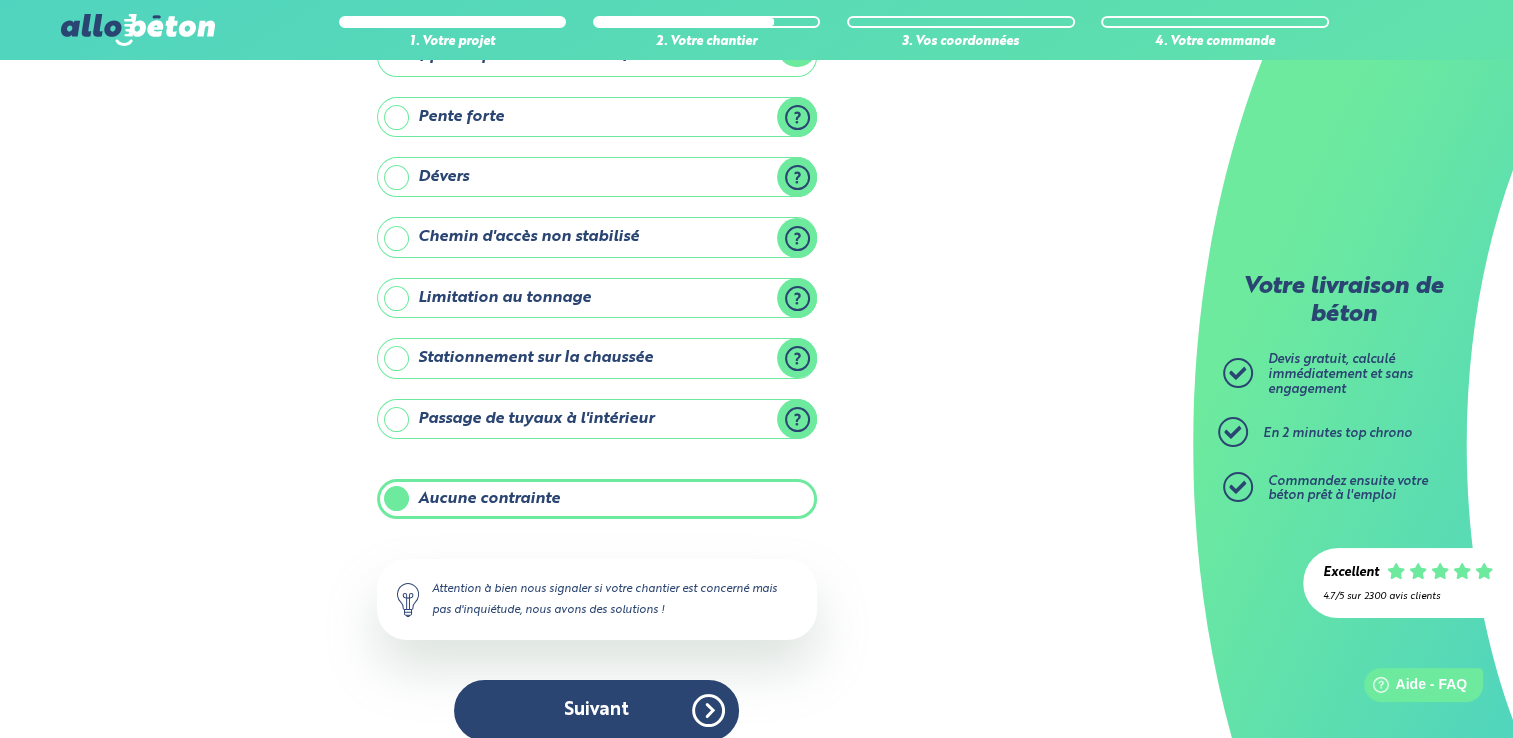 scroll, scrollTop: 184, scrollLeft: 0, axis: vertical 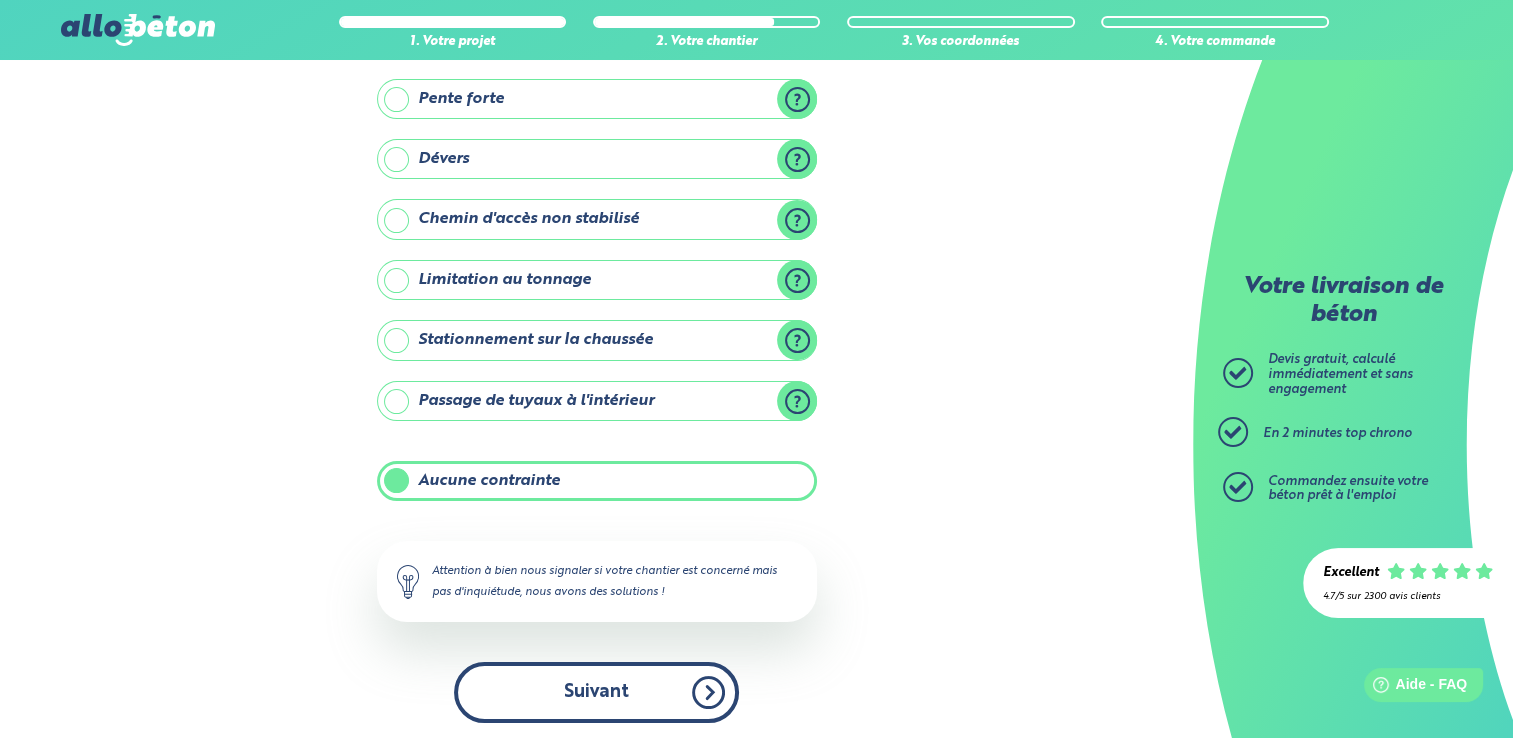 click on "Suivant" at bounding box center (596, 692) 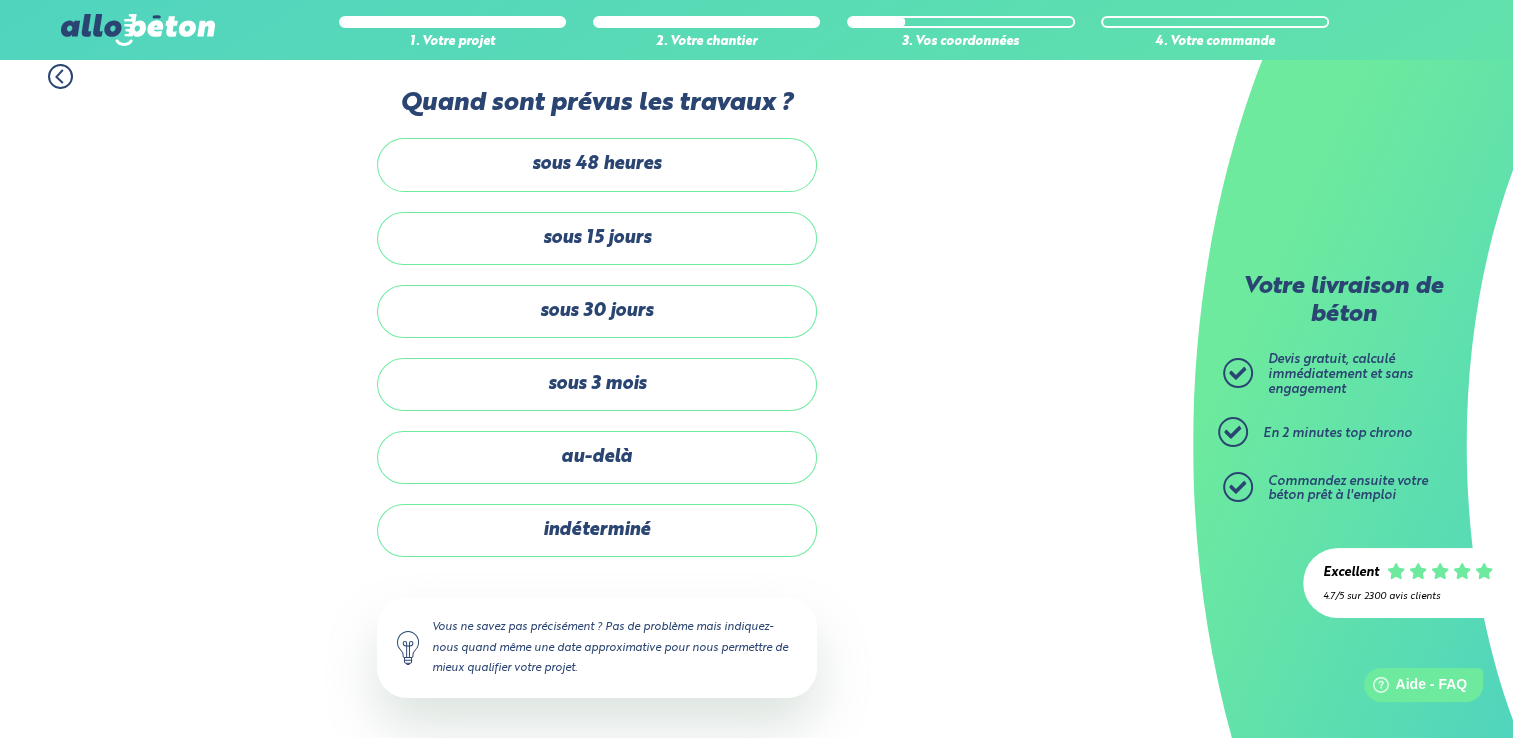 scroll, scrollTop: 12, scrollLeft: 0, axis: vertical 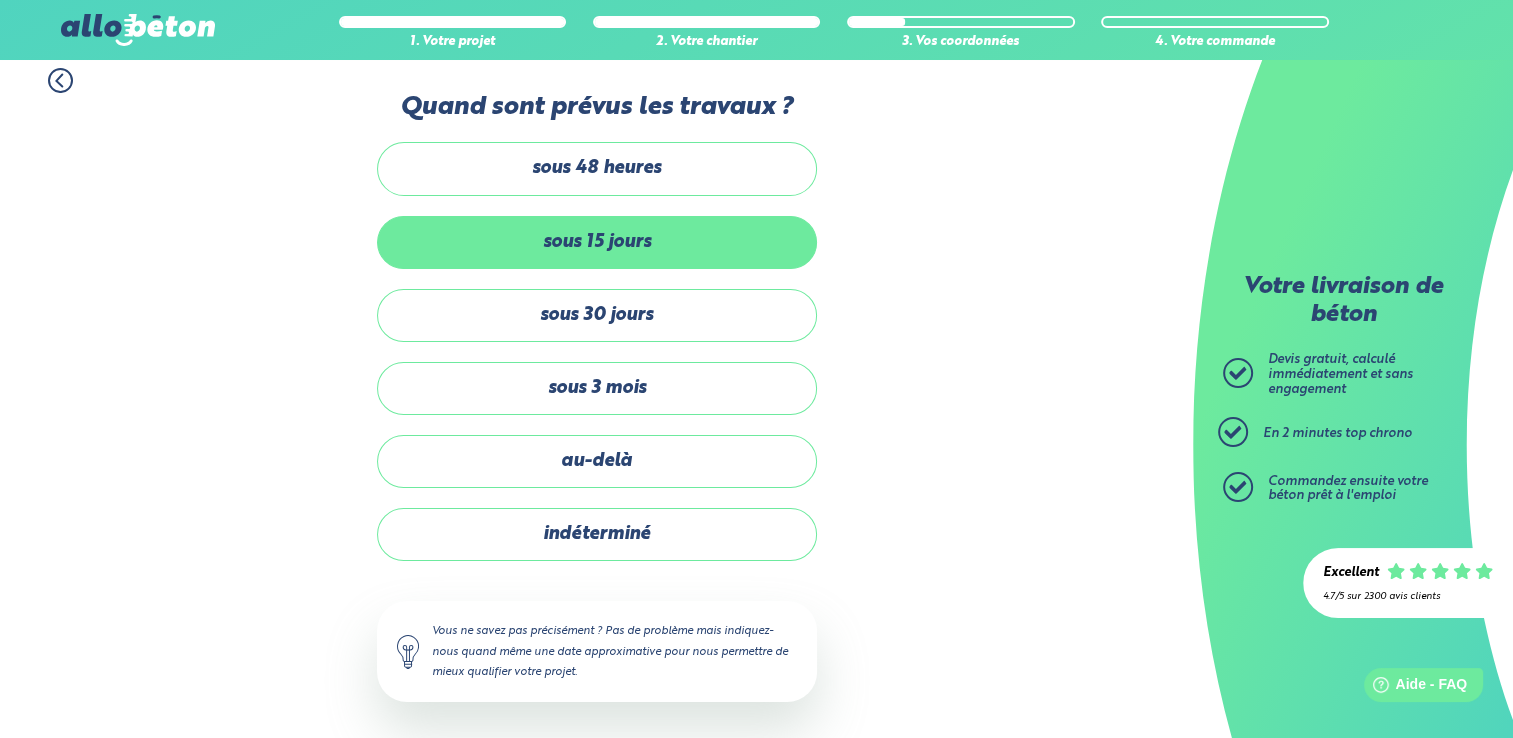 click on "sous 15 jours" at bounding box center (597, 242) 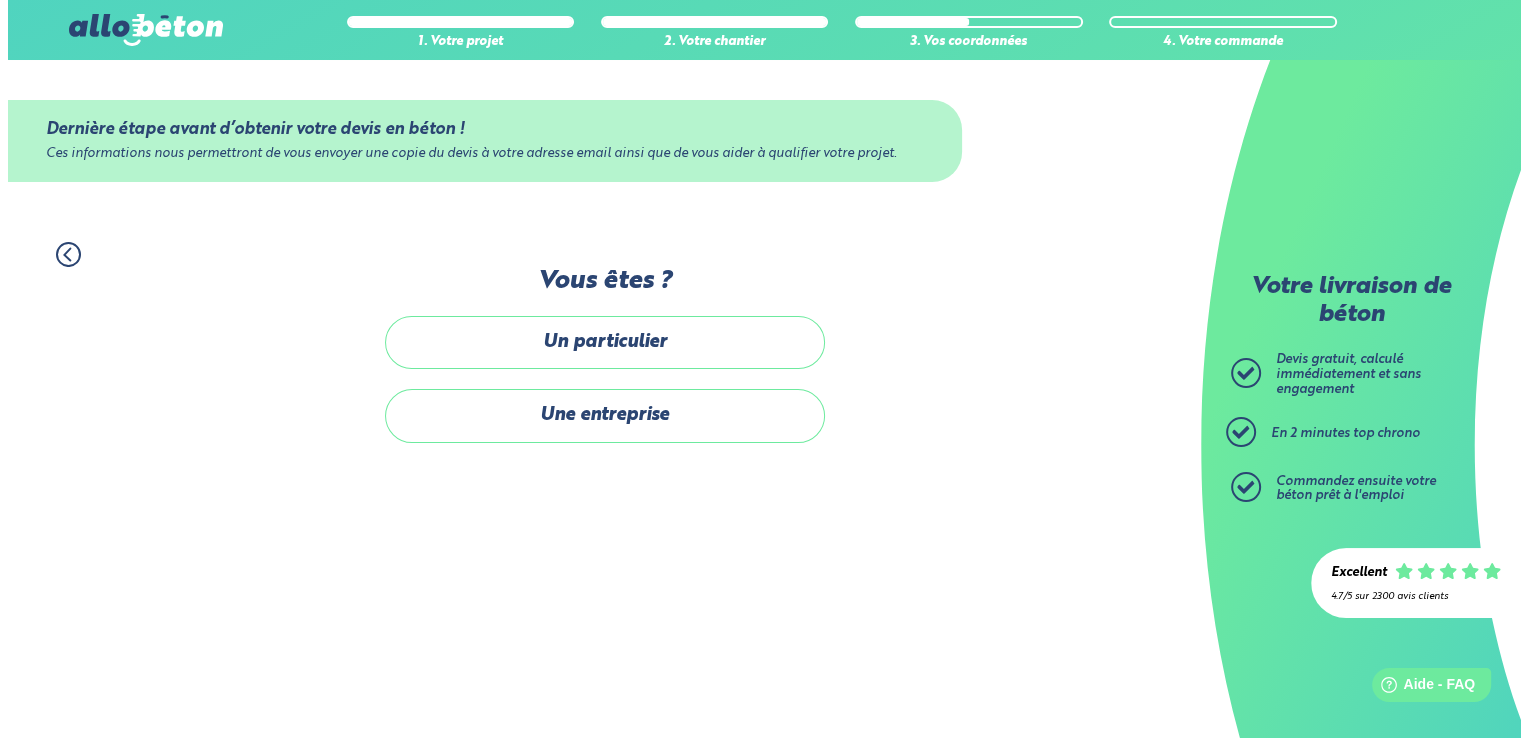 scroll, scrollTop: 0, scrollLeft: 0, axis: both 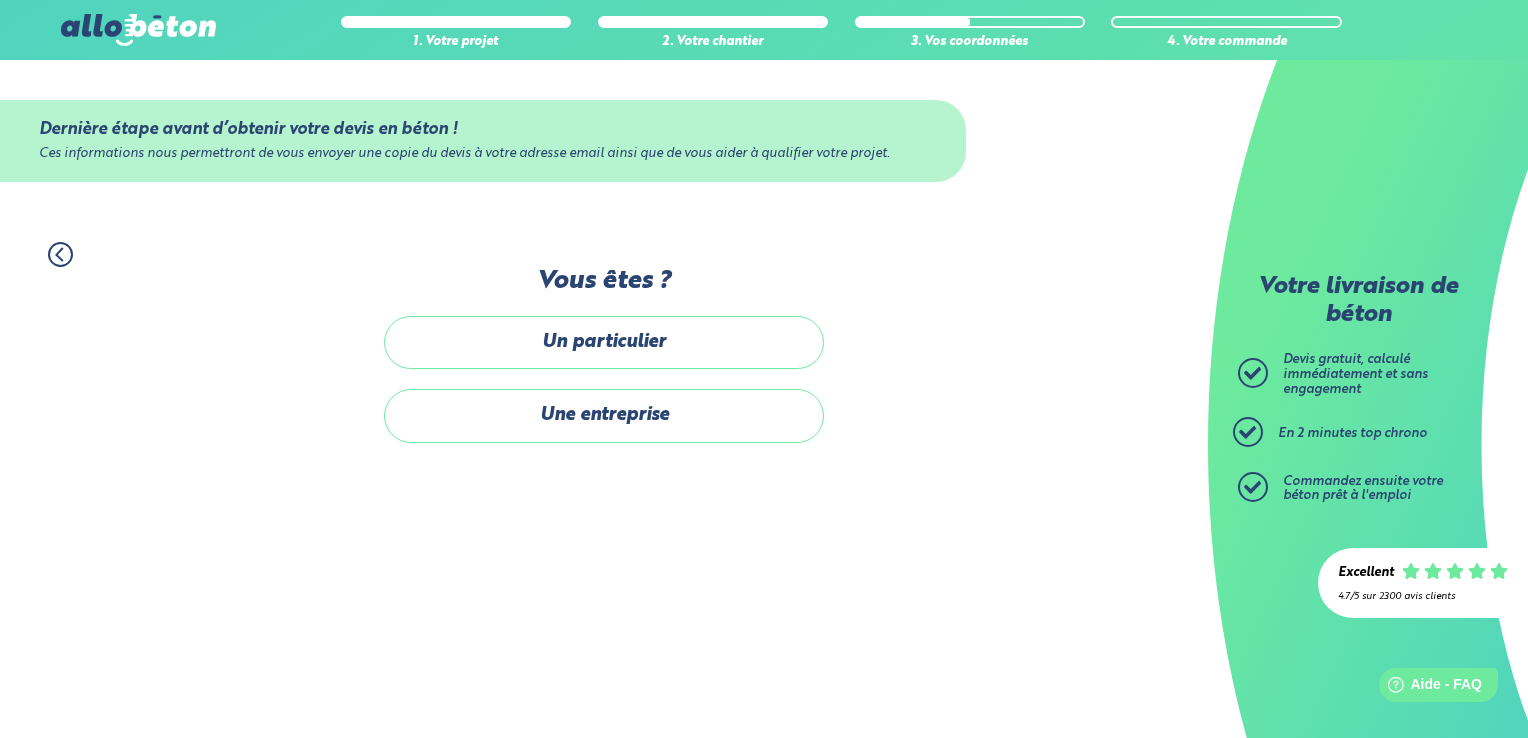 click 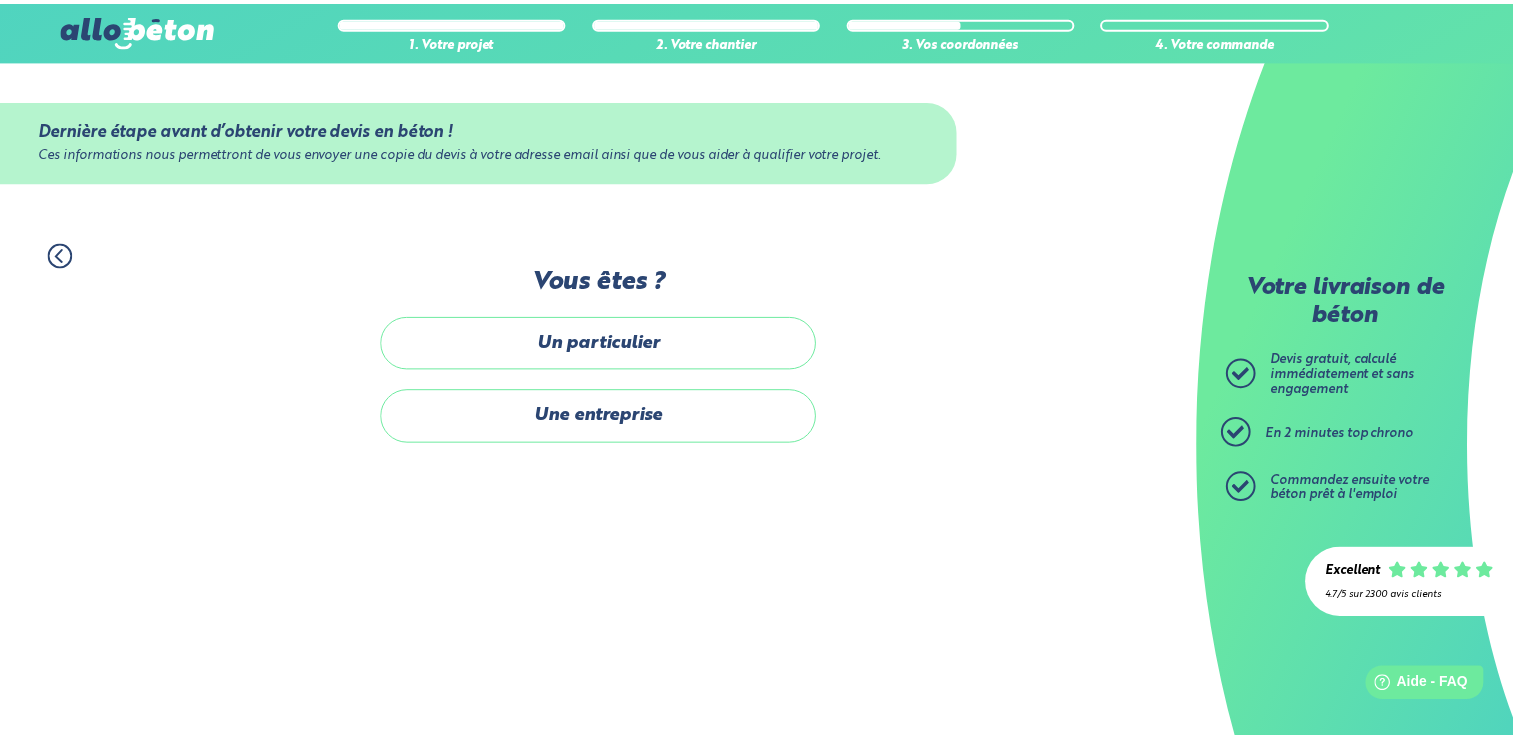 scroll, scrollTop: 12, scrollLeft: 0, axis: vertical 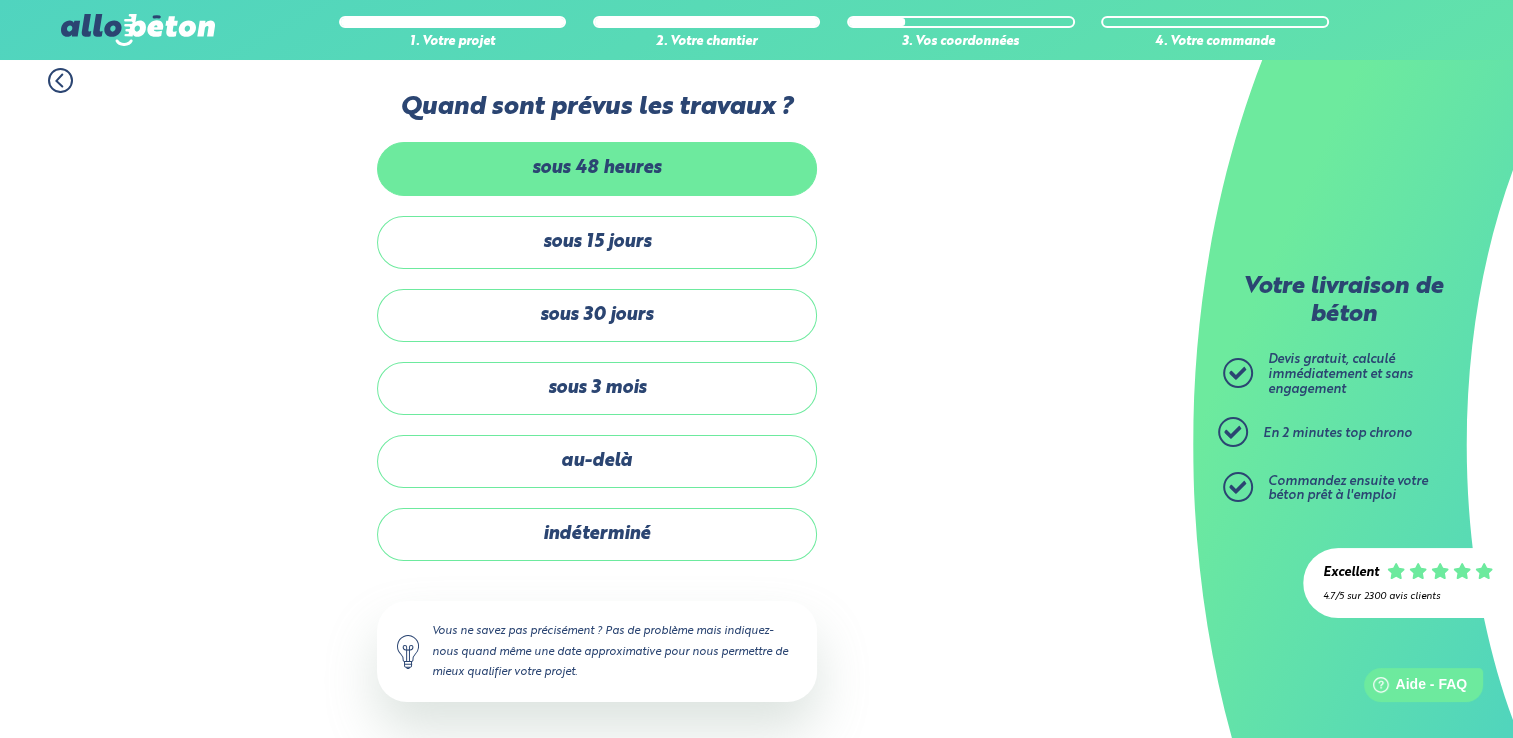 click on "sous 48 heures" at bounding box center (597, 168) 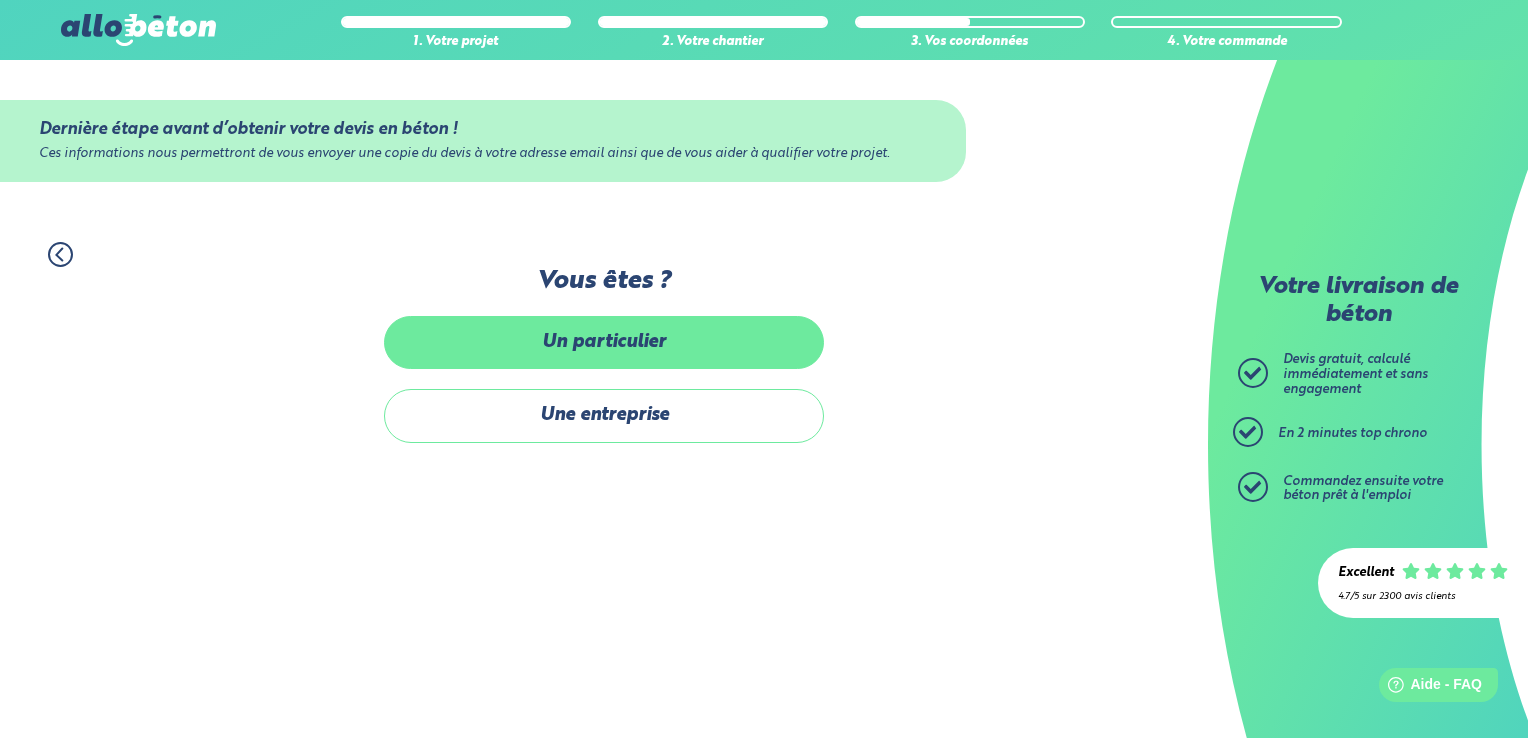 click on "Un particulier" at bounding box center [604, 342] 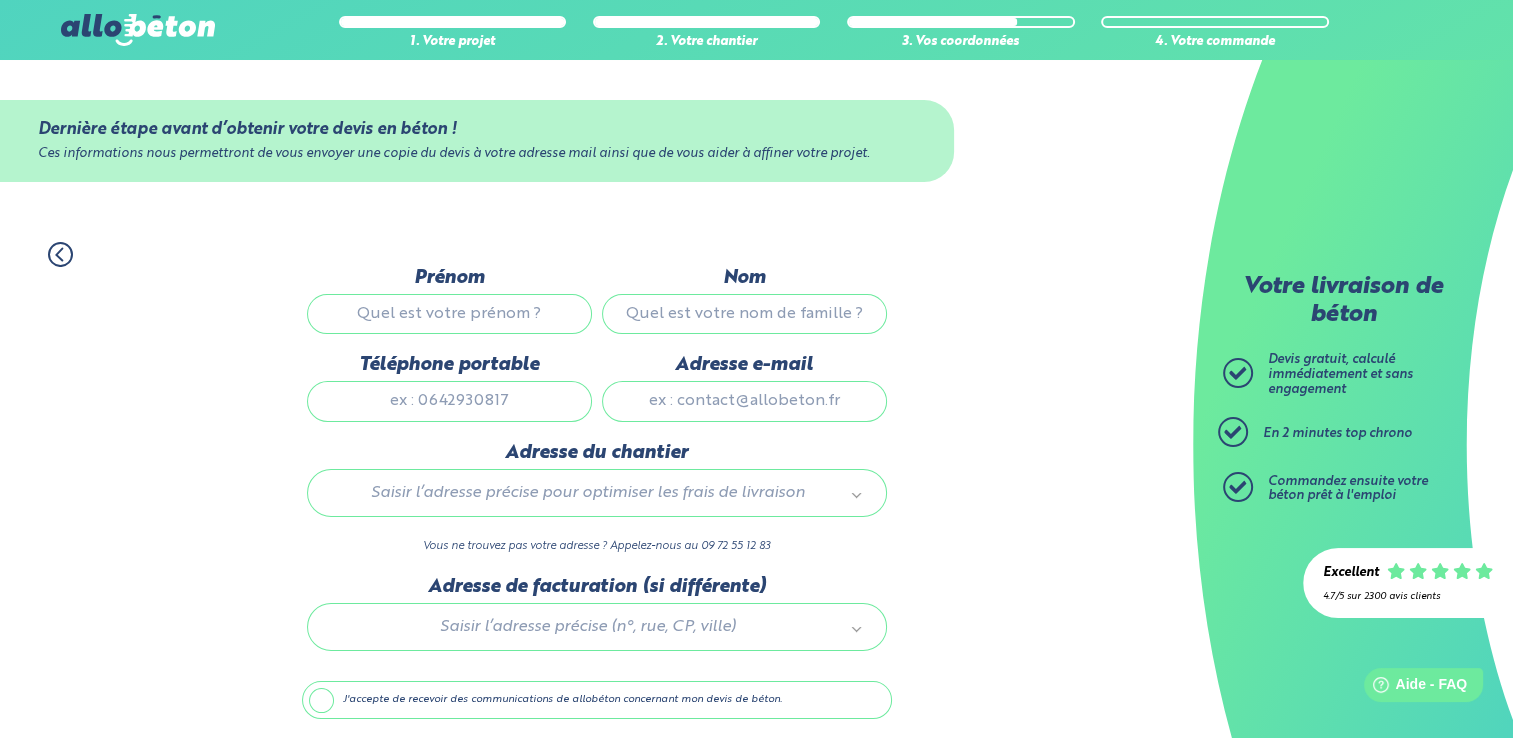 click on "Prénom" at bounding box center (449, 314) 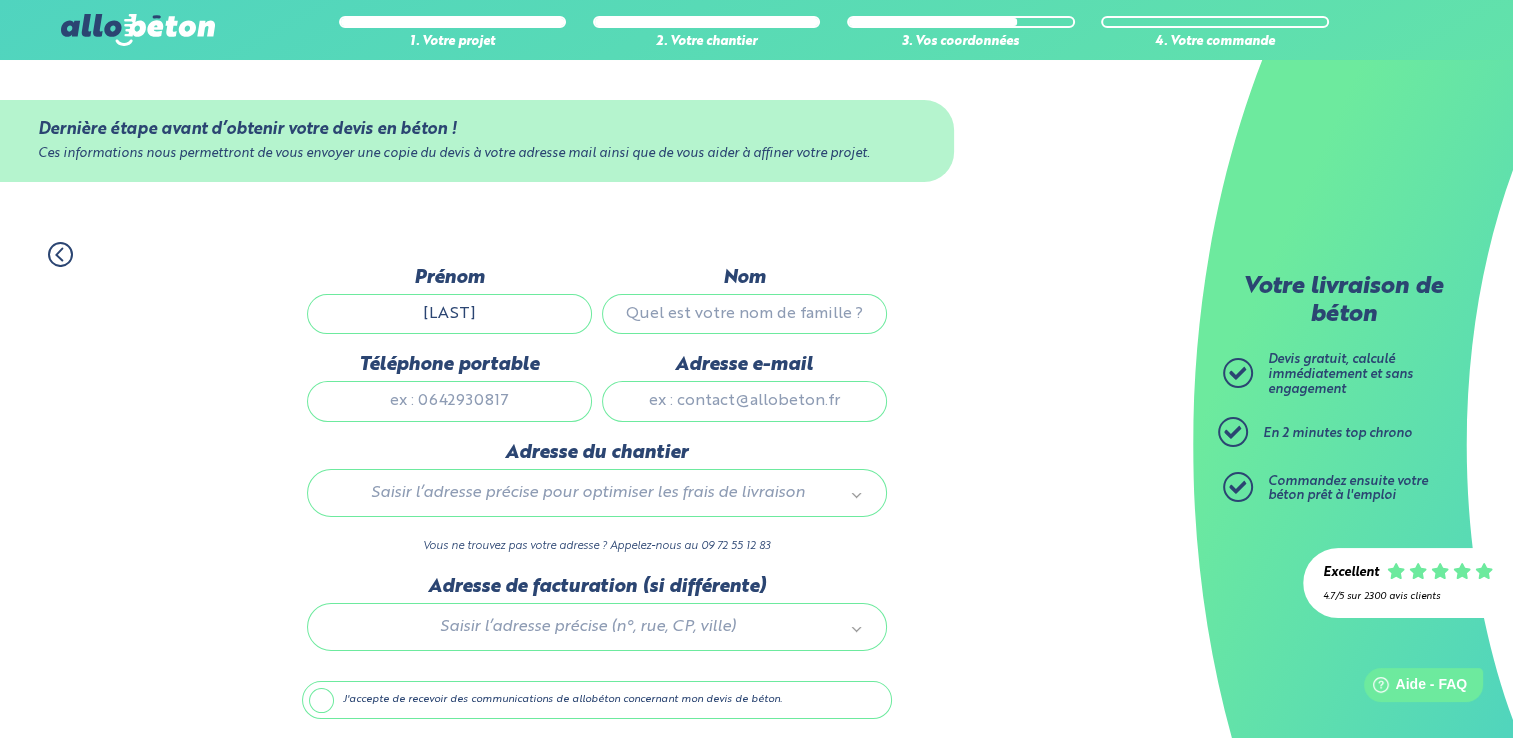 type on "MAGDALENA" 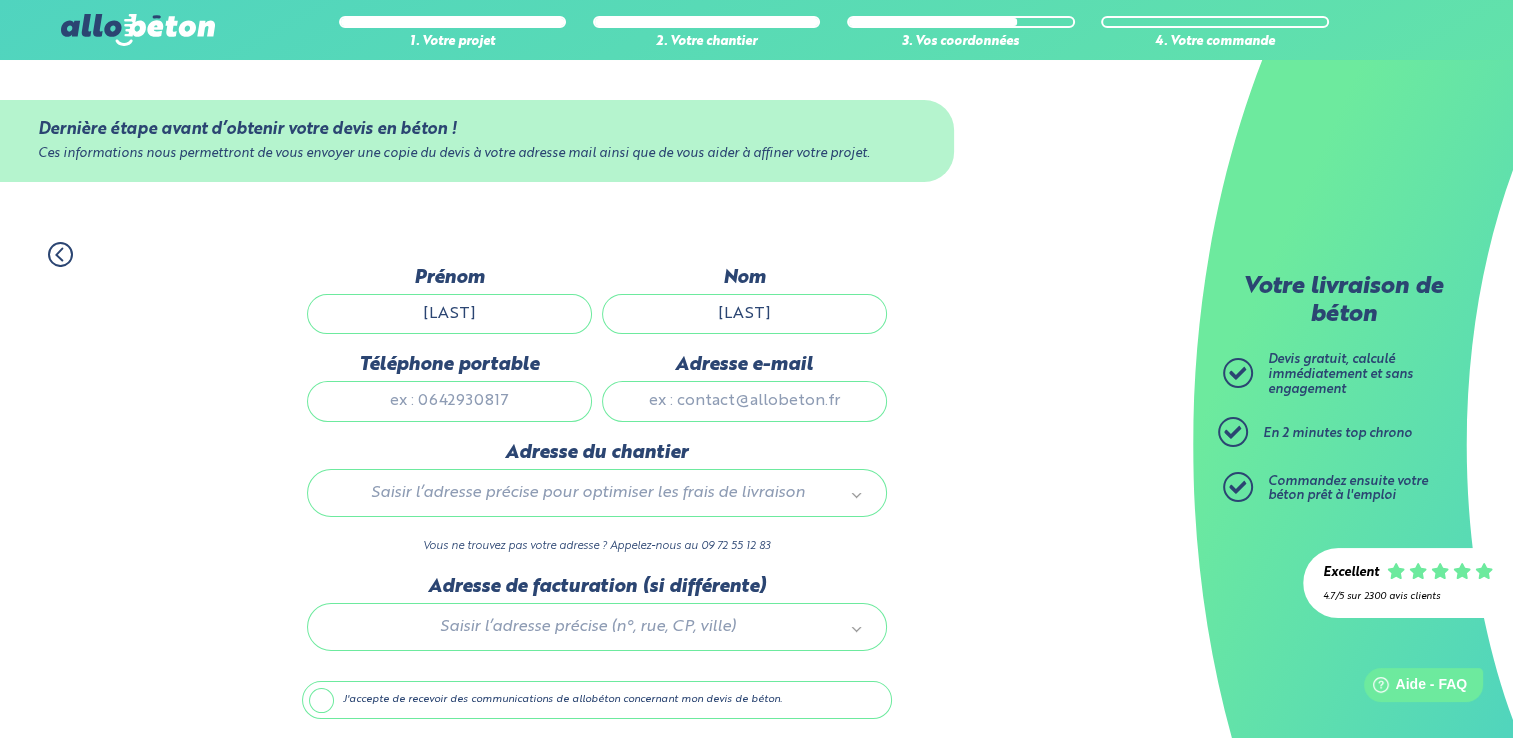 type on "SARMIENTO BEJARANO" 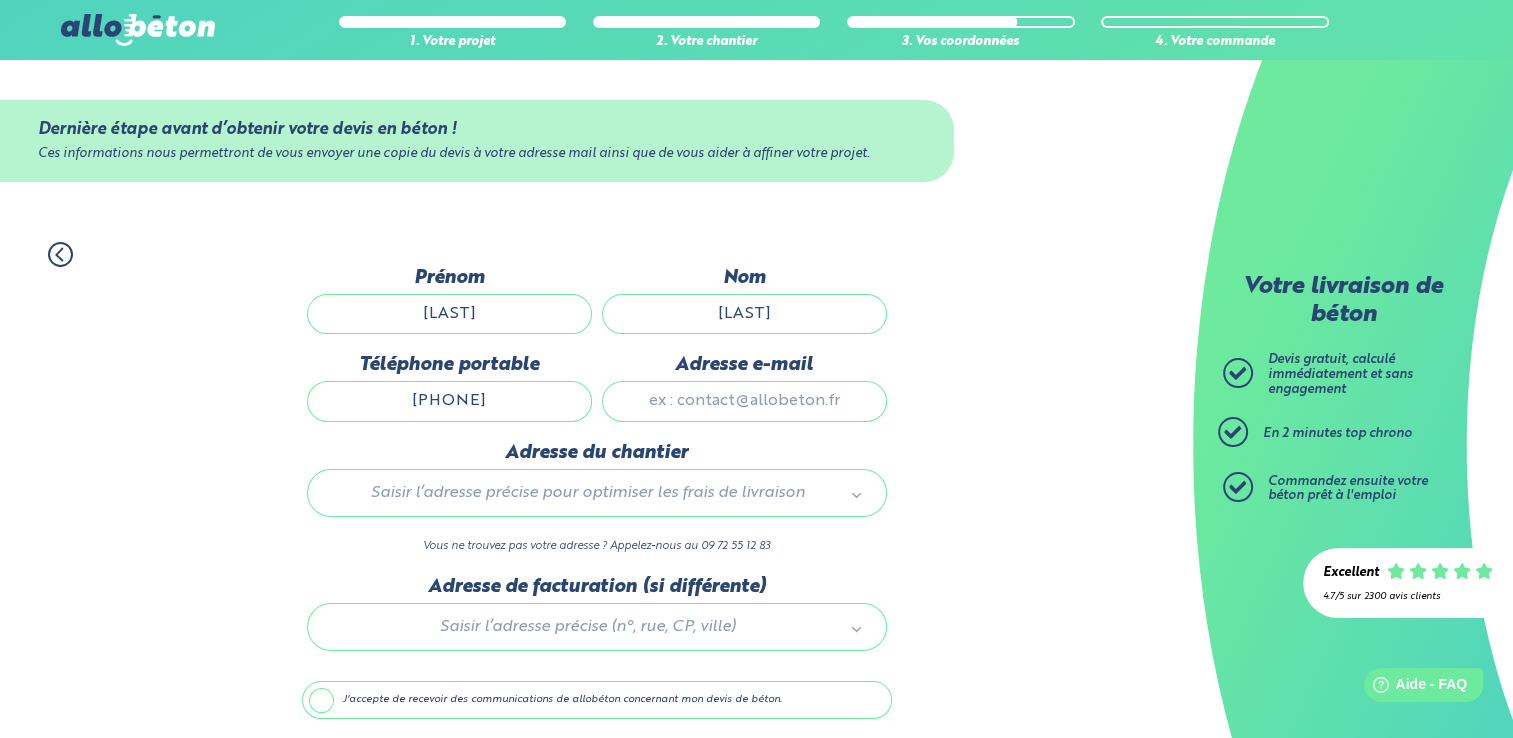 type on "0615684082" 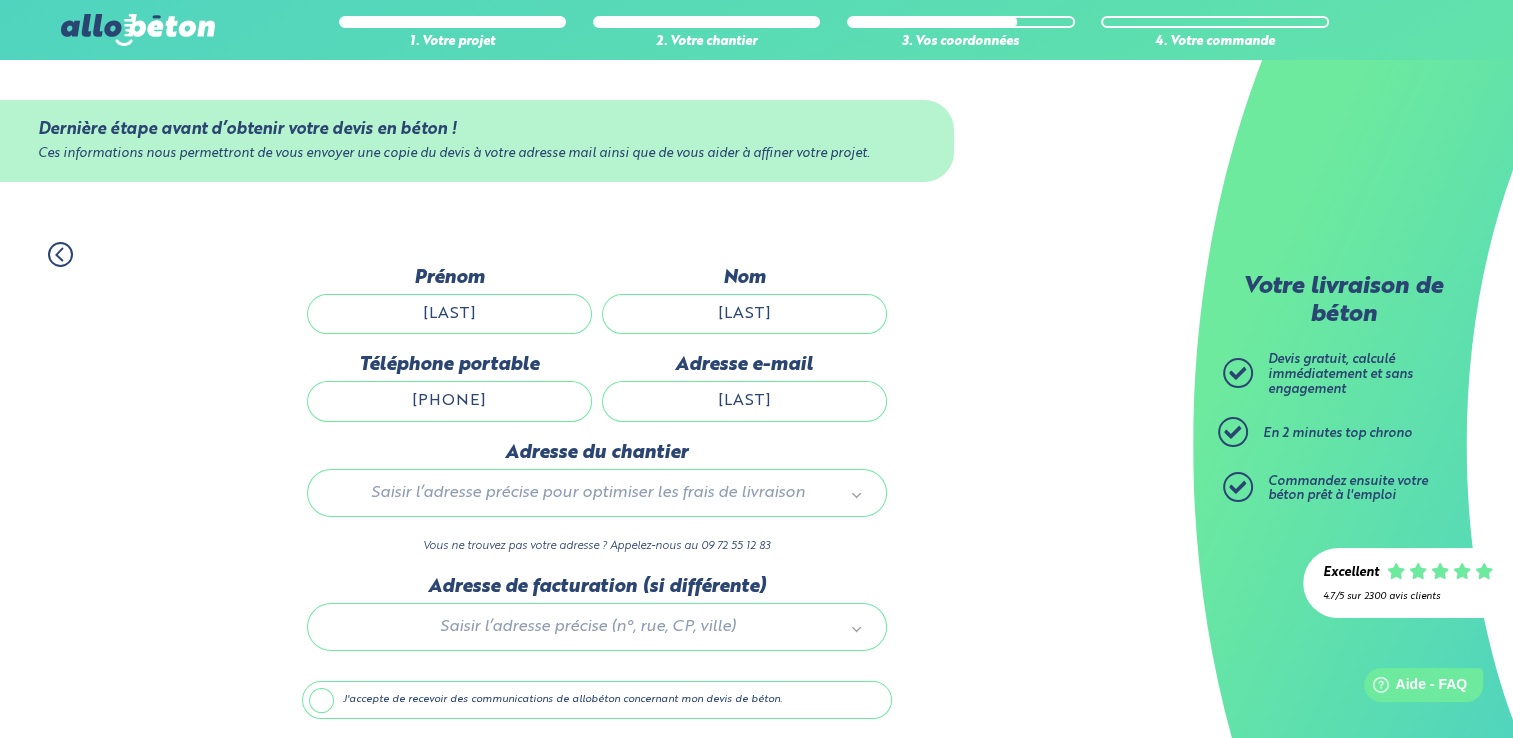 type on "kadosh2602@hotmail.com" 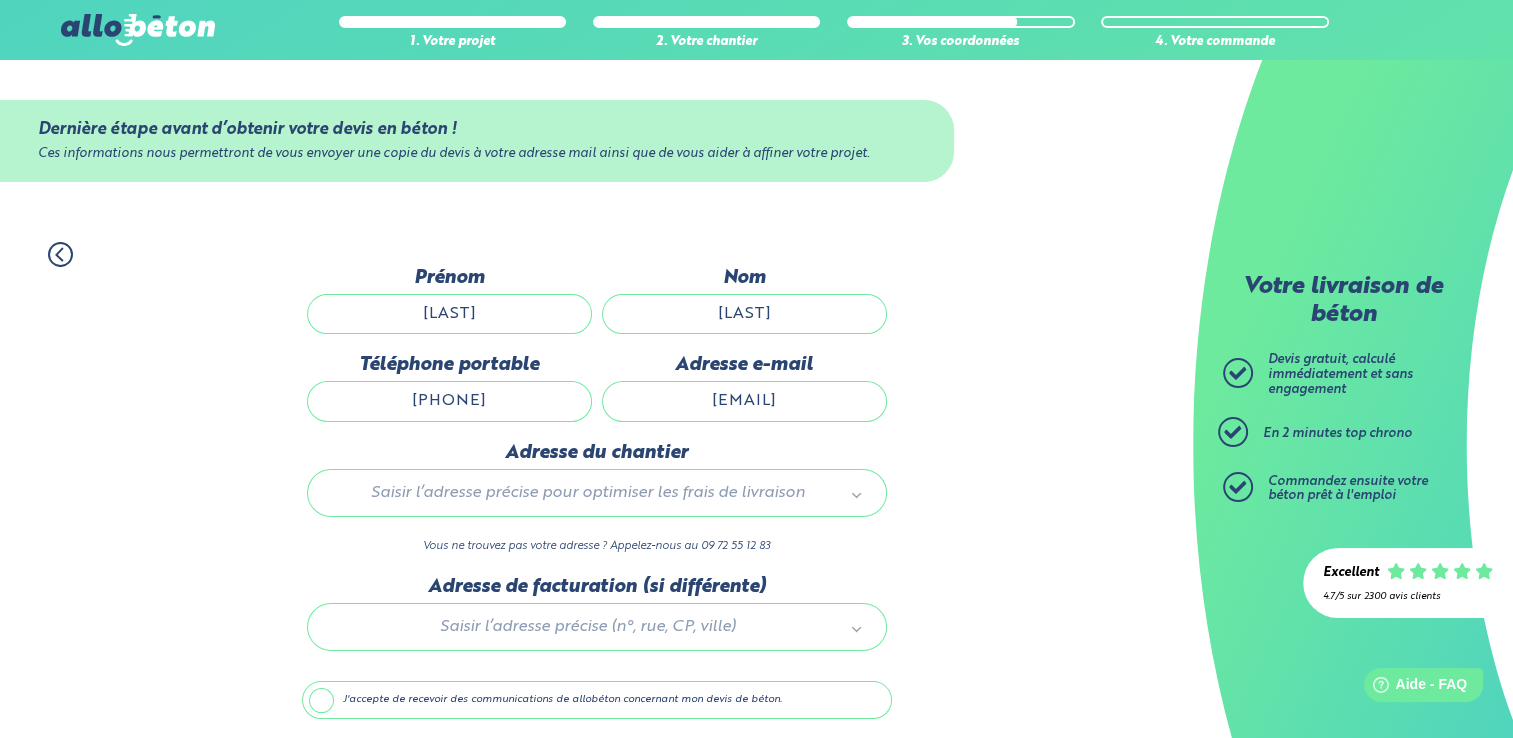type 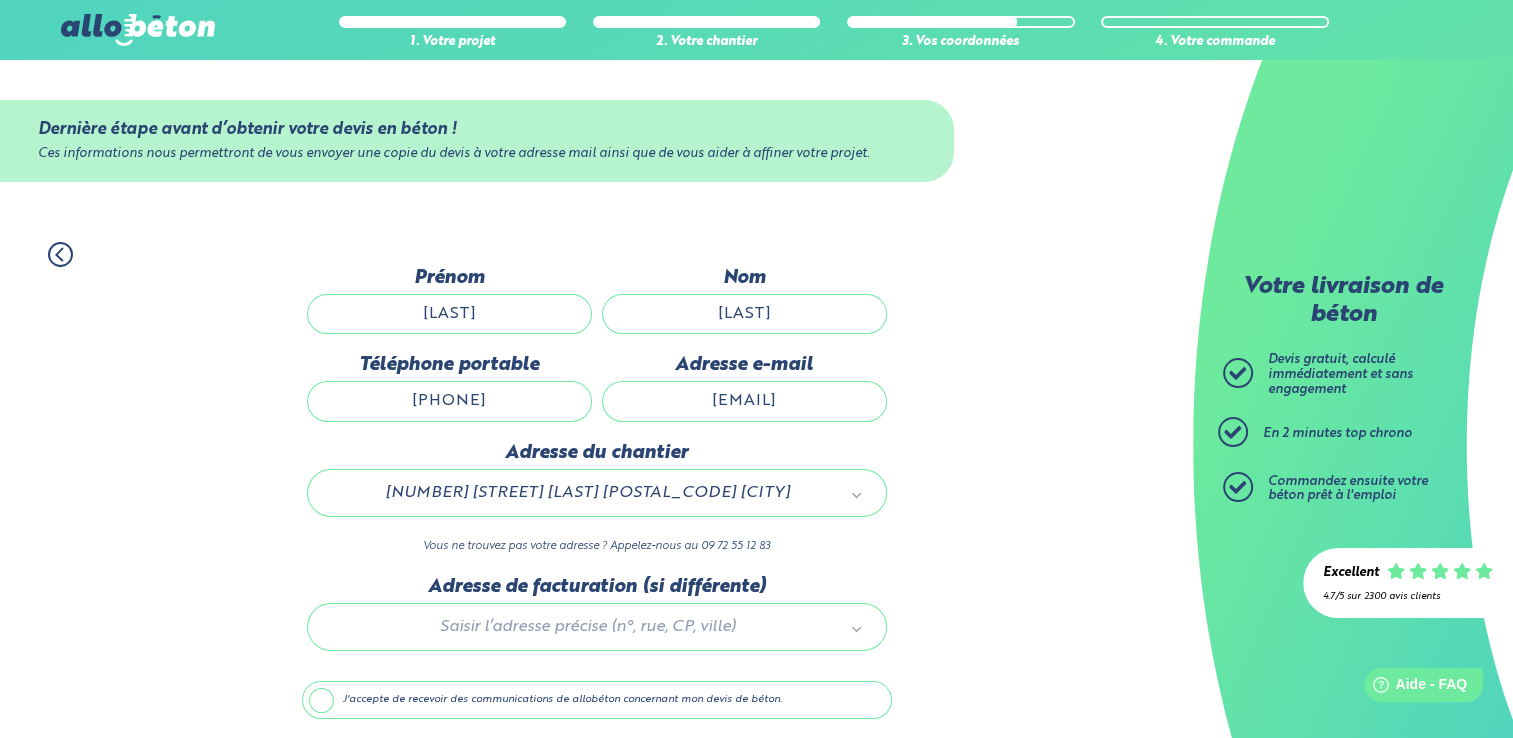 click at bounding box center [597, 623] 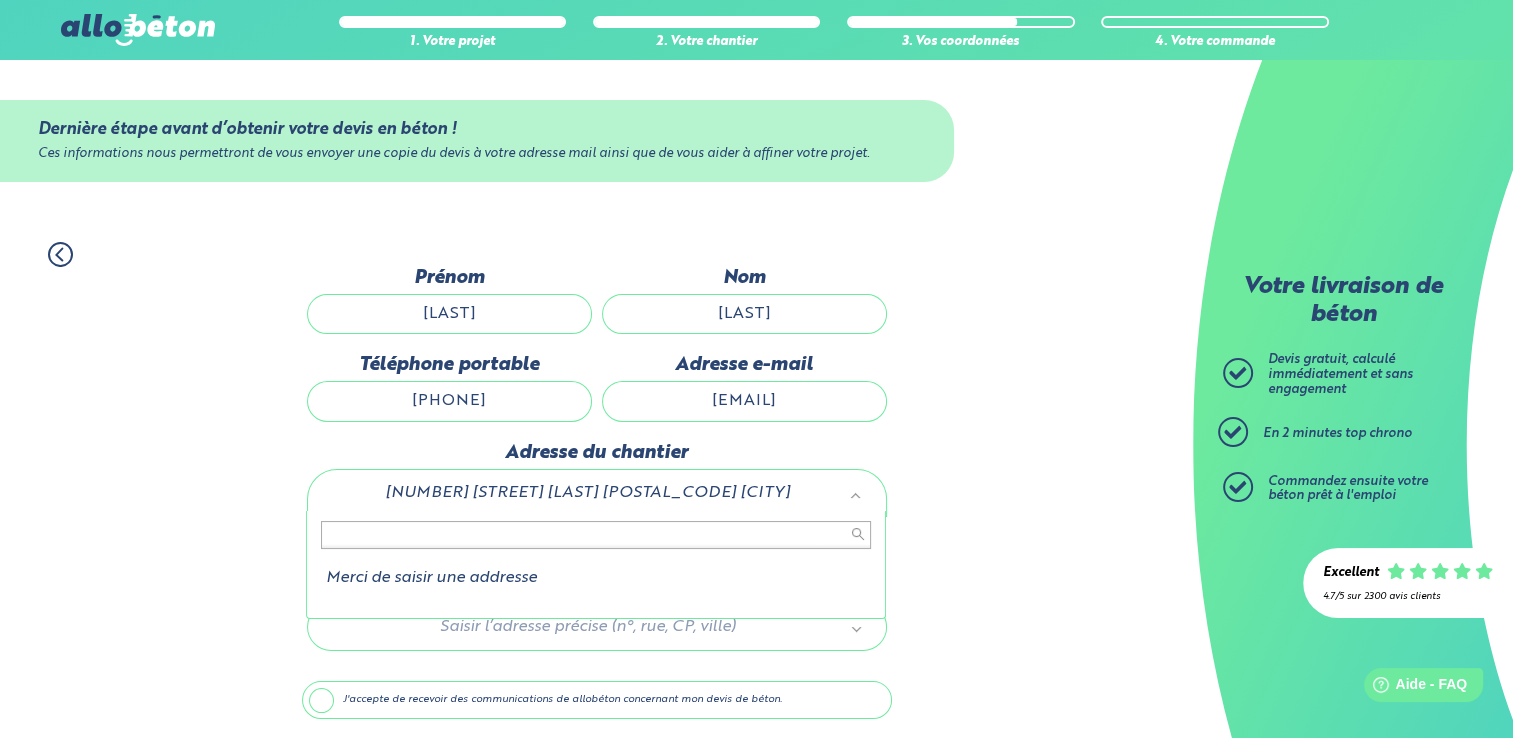click at bounding box center [596, 535] 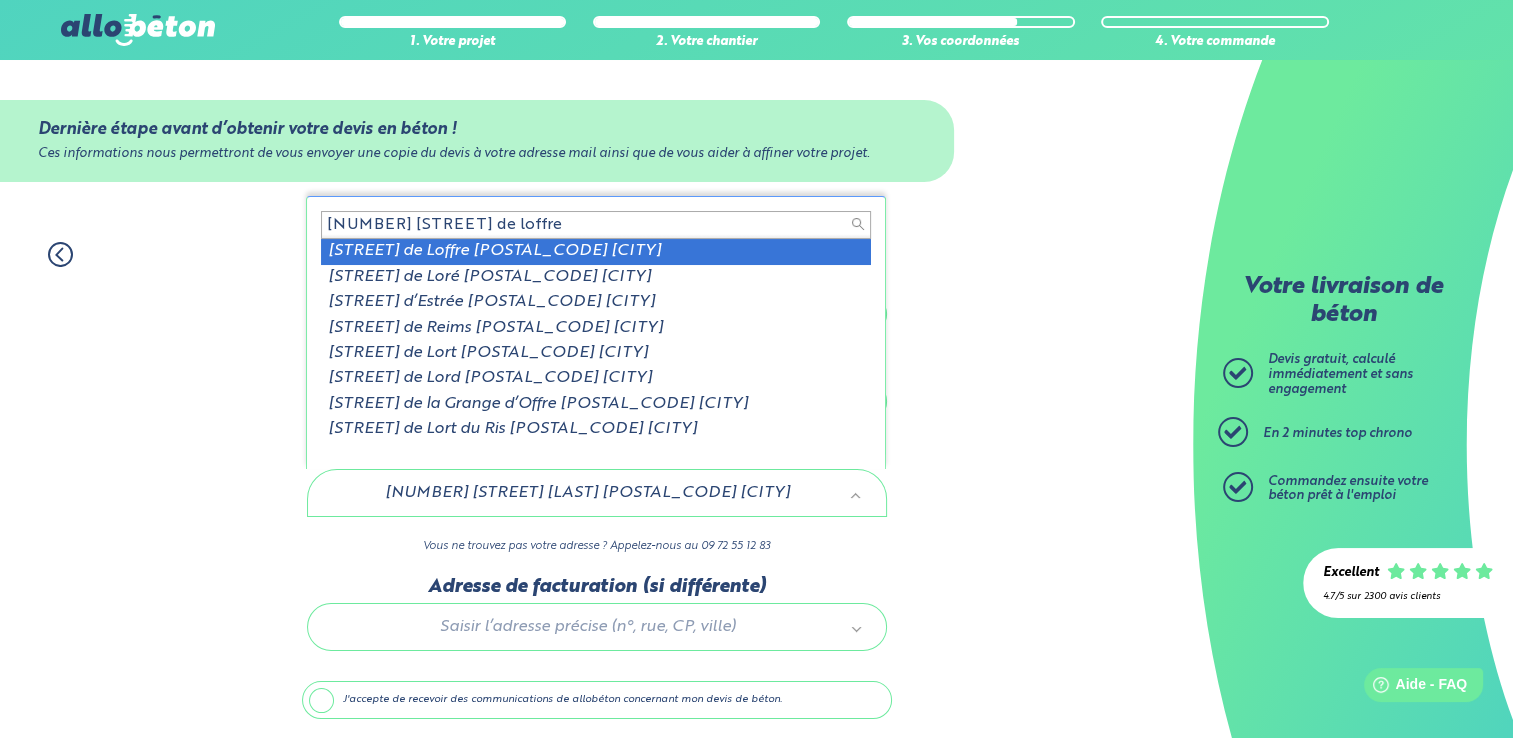 type on "9003 route de loffre" 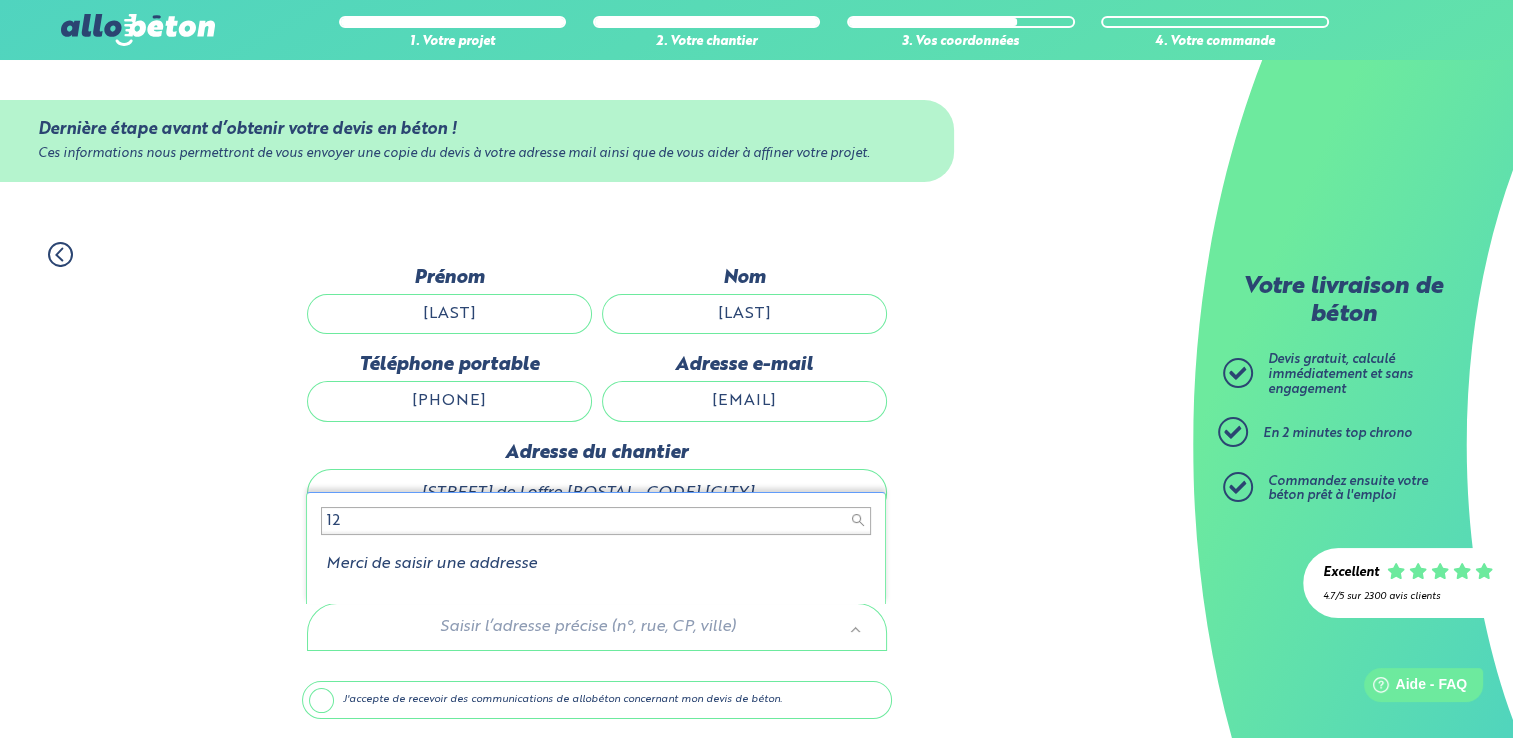 type on "1" 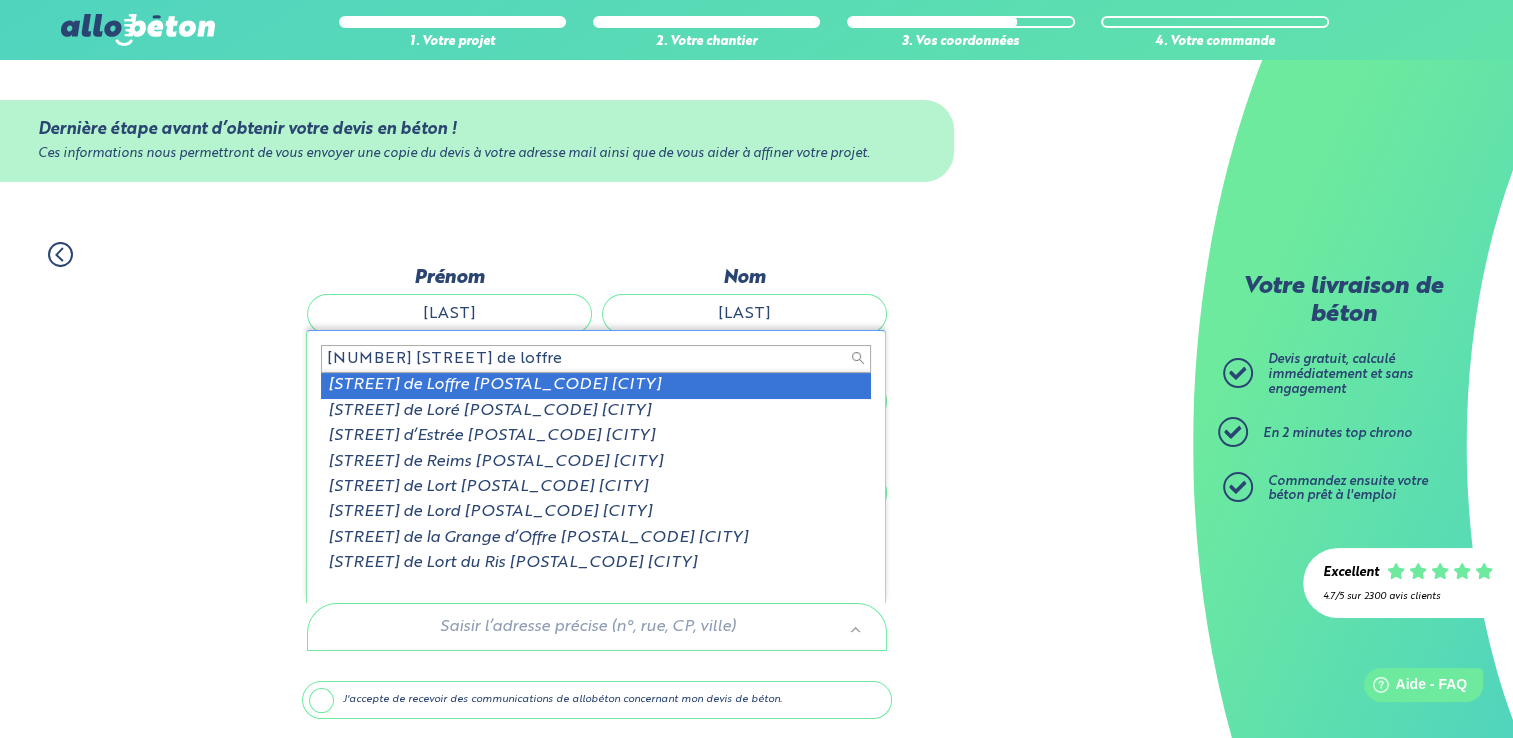 type on "9003 route de loffre" 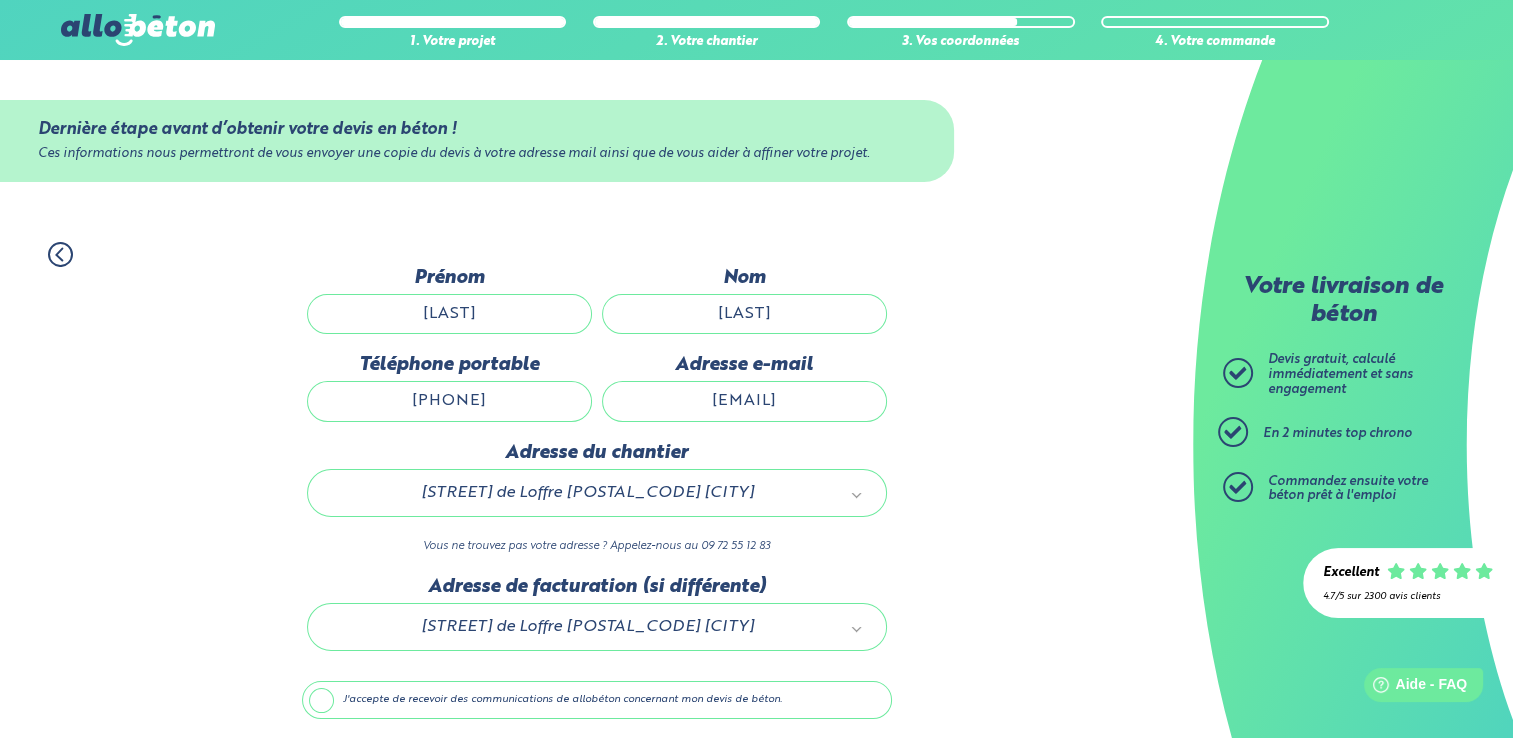 click on "1. Votre projet
2. Votre chantier
3. Vos coordonnées
4. Votre commande
Dernière étape avant d’obtenir votre devis en béton !
Ces informations nous permettront de vous envoyer une copie du devis à votre adresse mail ainsi que de vous aider à affiner votre projet.
Nom de l'entreprise
Prénom MAGDALENA              Nom SARMIENTO BEJARANO              Téléphone portable 0615684082              Adresse e-mail" at bounding box center [596, 516] 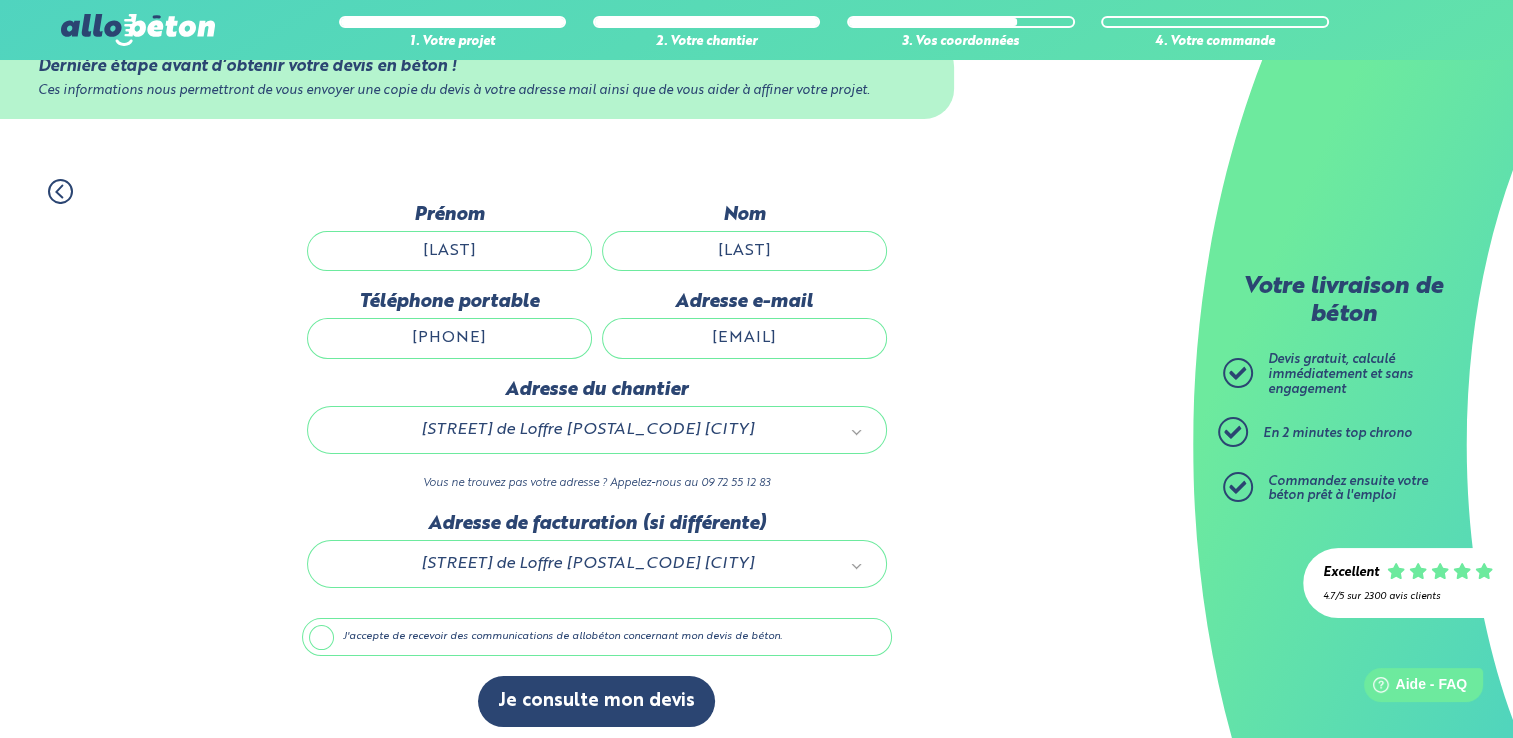 scroll, scrollTop: 69, scrollLeft: 0, axis: vertical 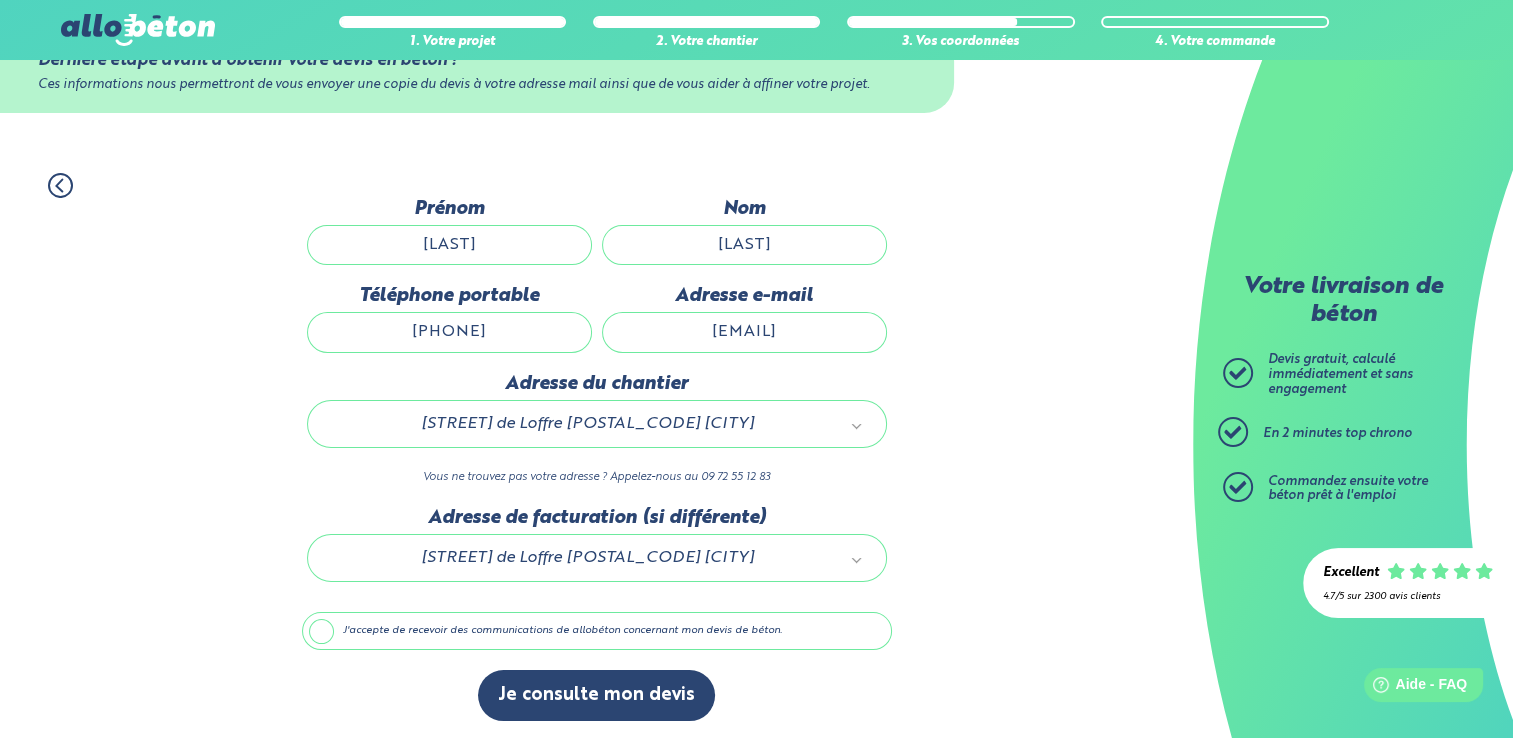 click on "J'accepte de recevoir des communications de allobéton concernant mon devis de béton." at bounding box center (597, 631) 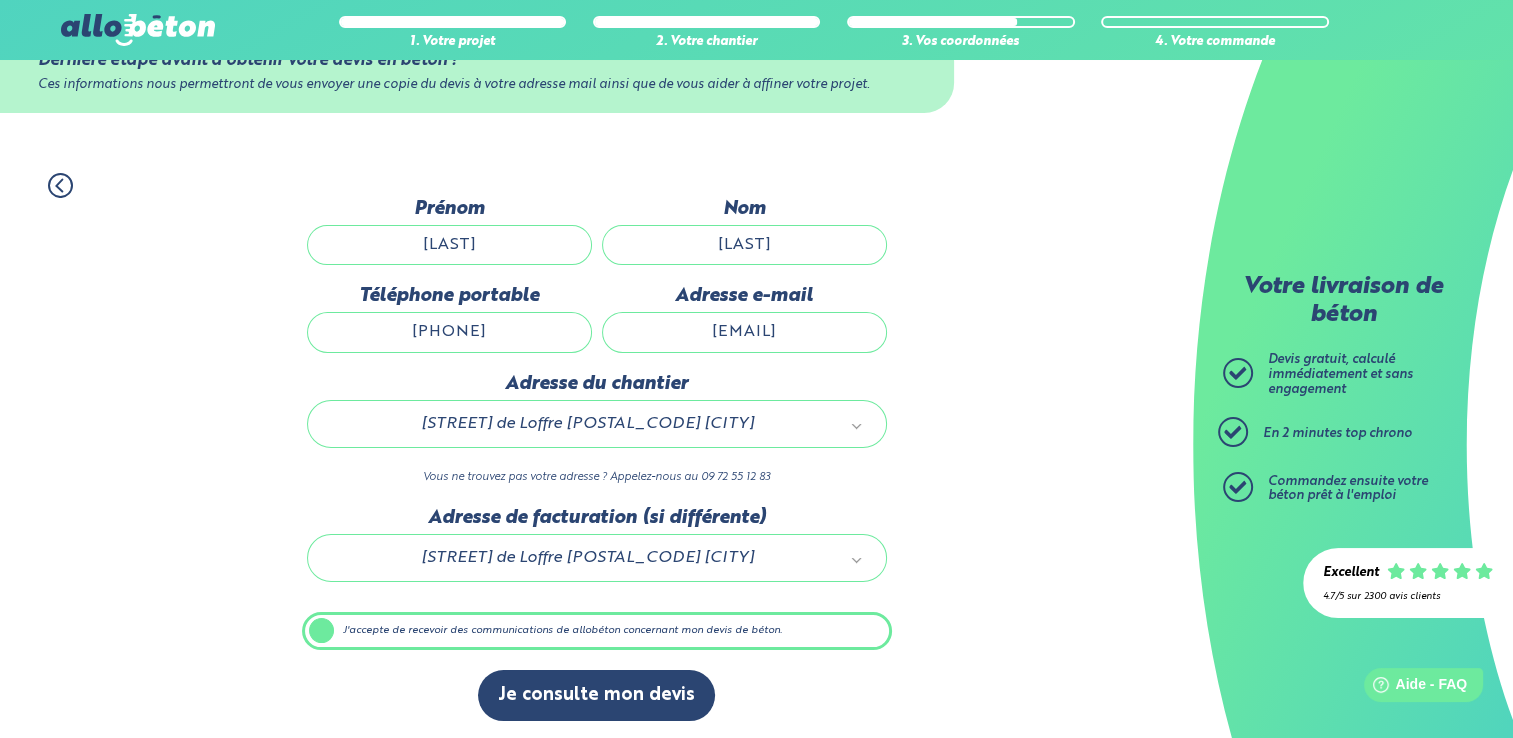 scroll, scrollTop: 68, scrollLeft: 0, axis: vertical 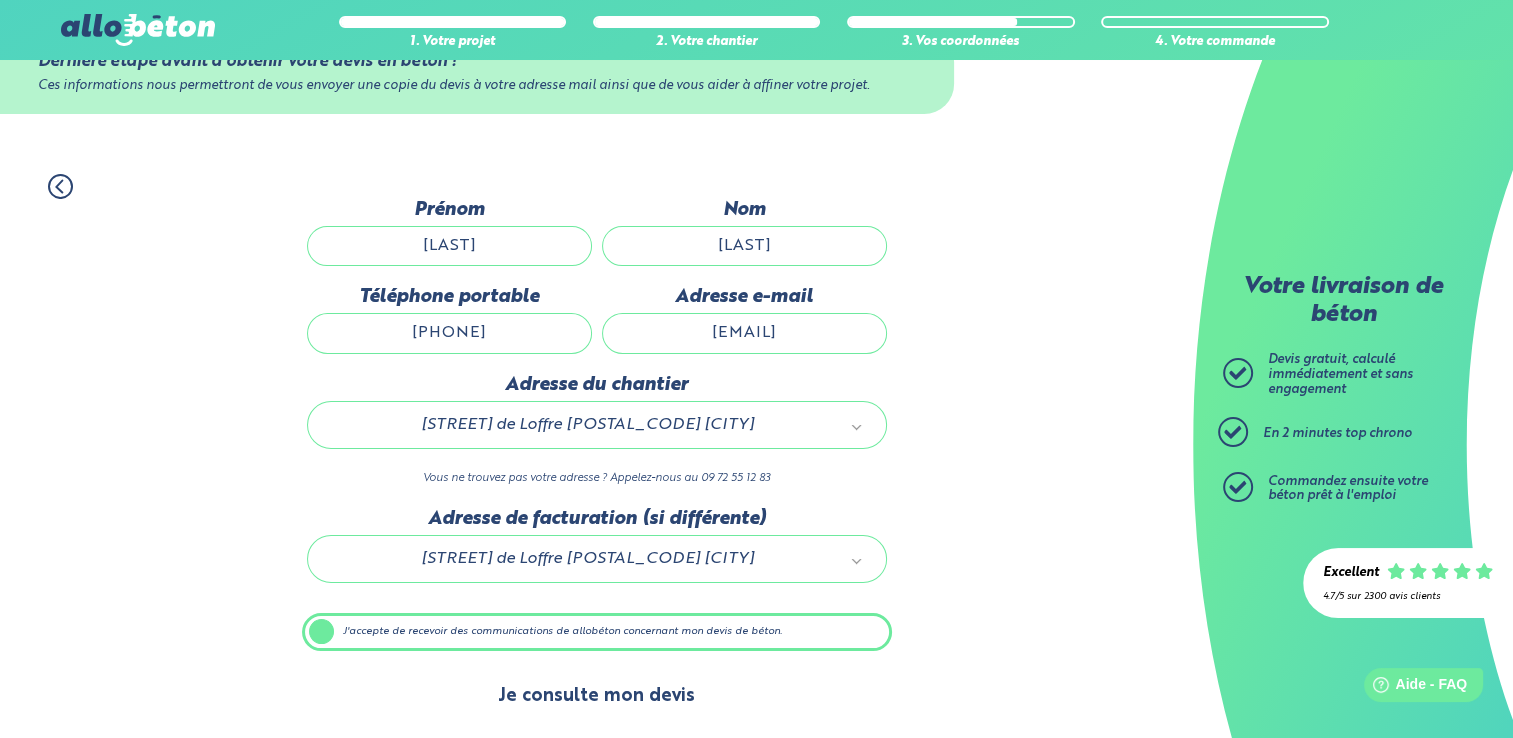 click on "Je consulte mon devis" at bounding box center [596, 696] 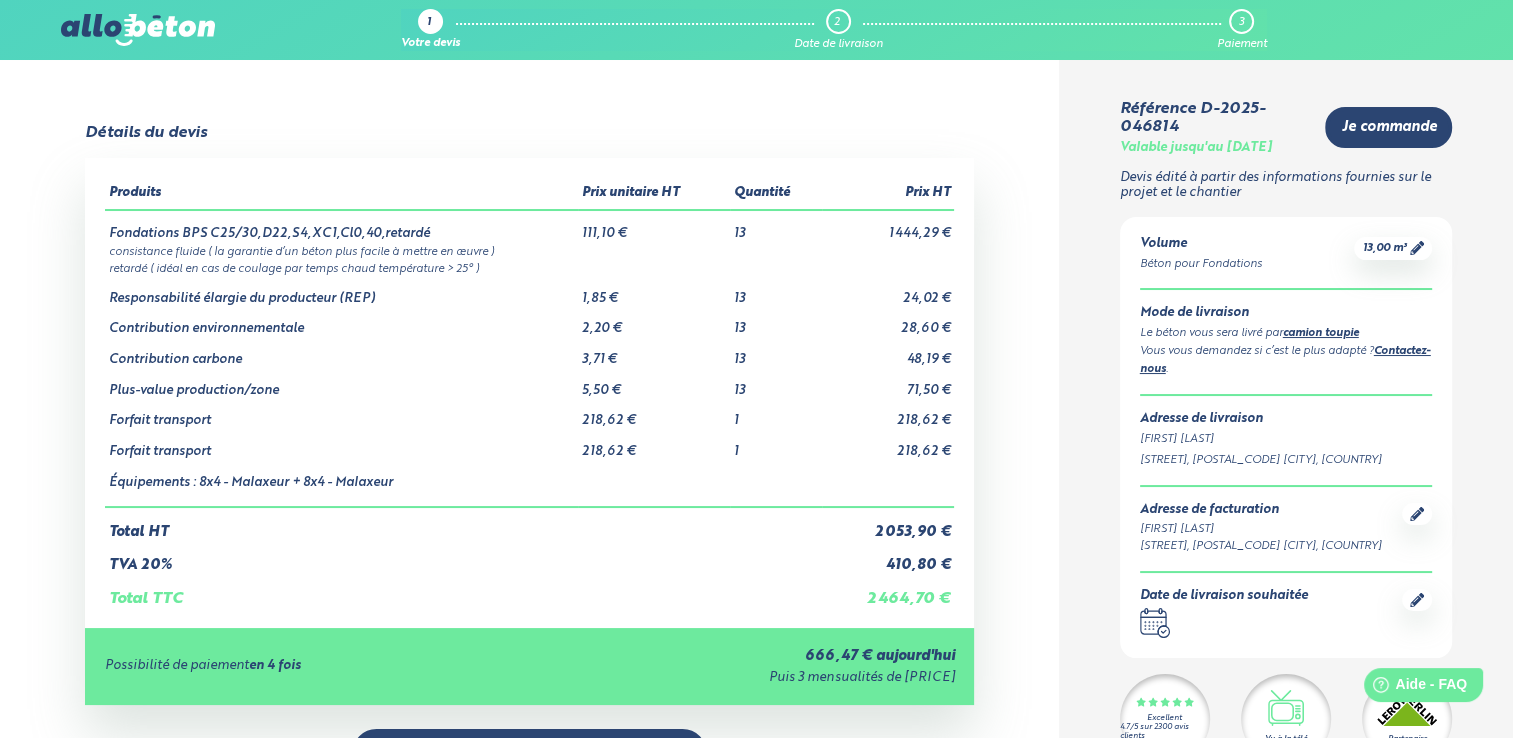scroll, scrollTop: 0, scrollLeft: 0, axis: both 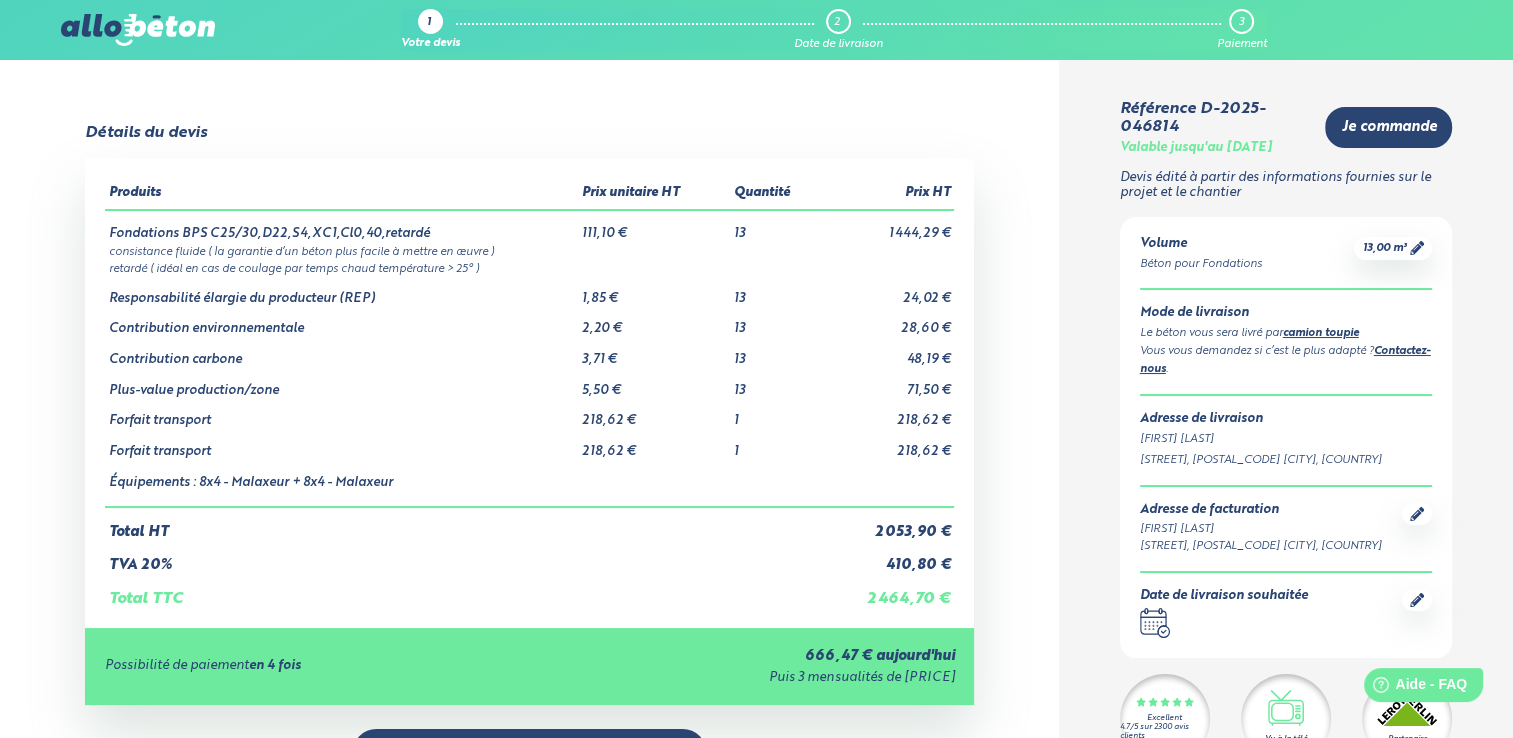 click on "Détails du devis
Produits
Prix unitaire HT
Quantité
Prix HT
Fondations BPS C25/30,D22,S4,XC1,Cl0,40,retardé
111,10 €
13
1 444,29 €
consistance fluide ( la garantie d’un béton plus facile à mettre en œuvre )
retardé ( idéal en cas de coulage par temps chaud température > 25° )
13 1" at bounding box center [529, 523] 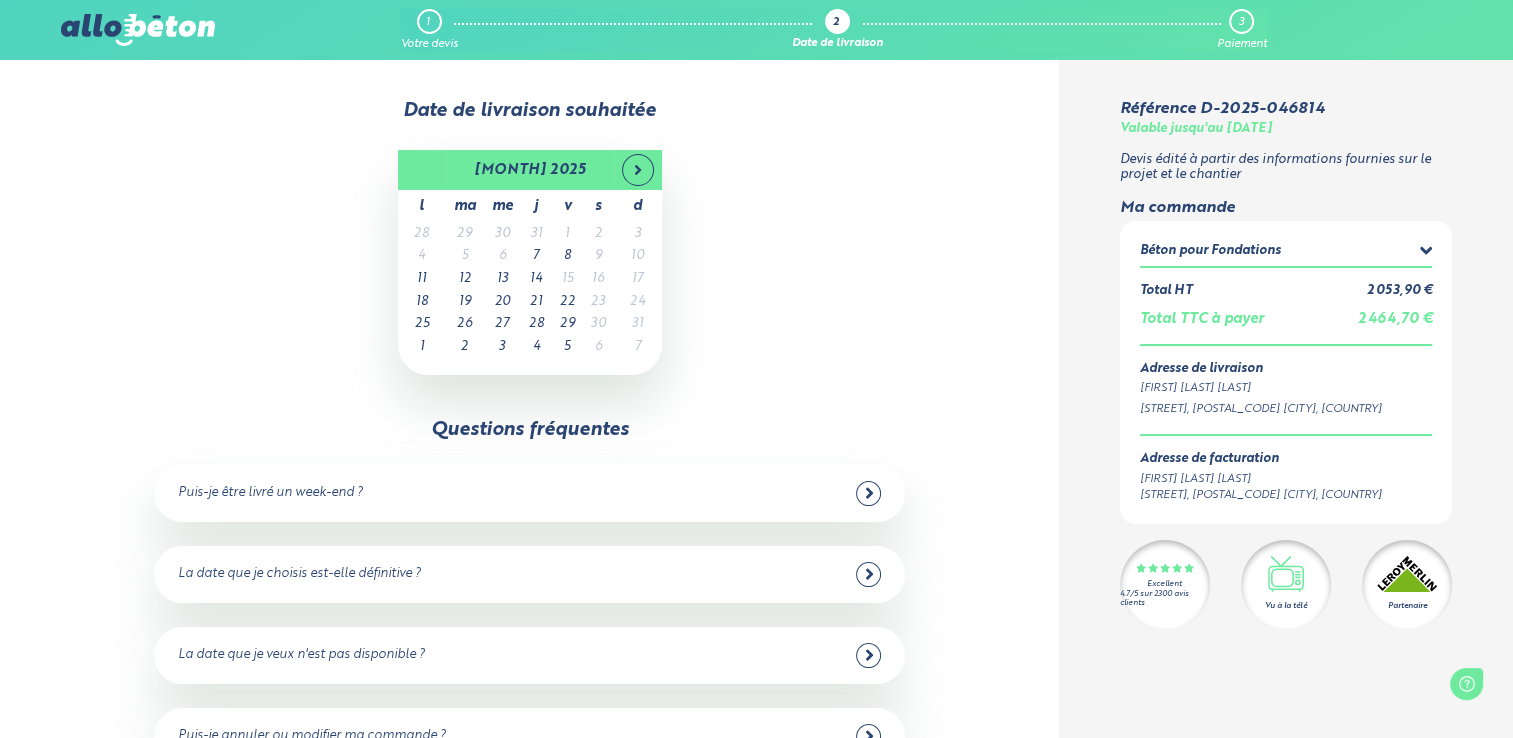 scroll, scrollTop: 0, scrollLeft: 0, axis: both 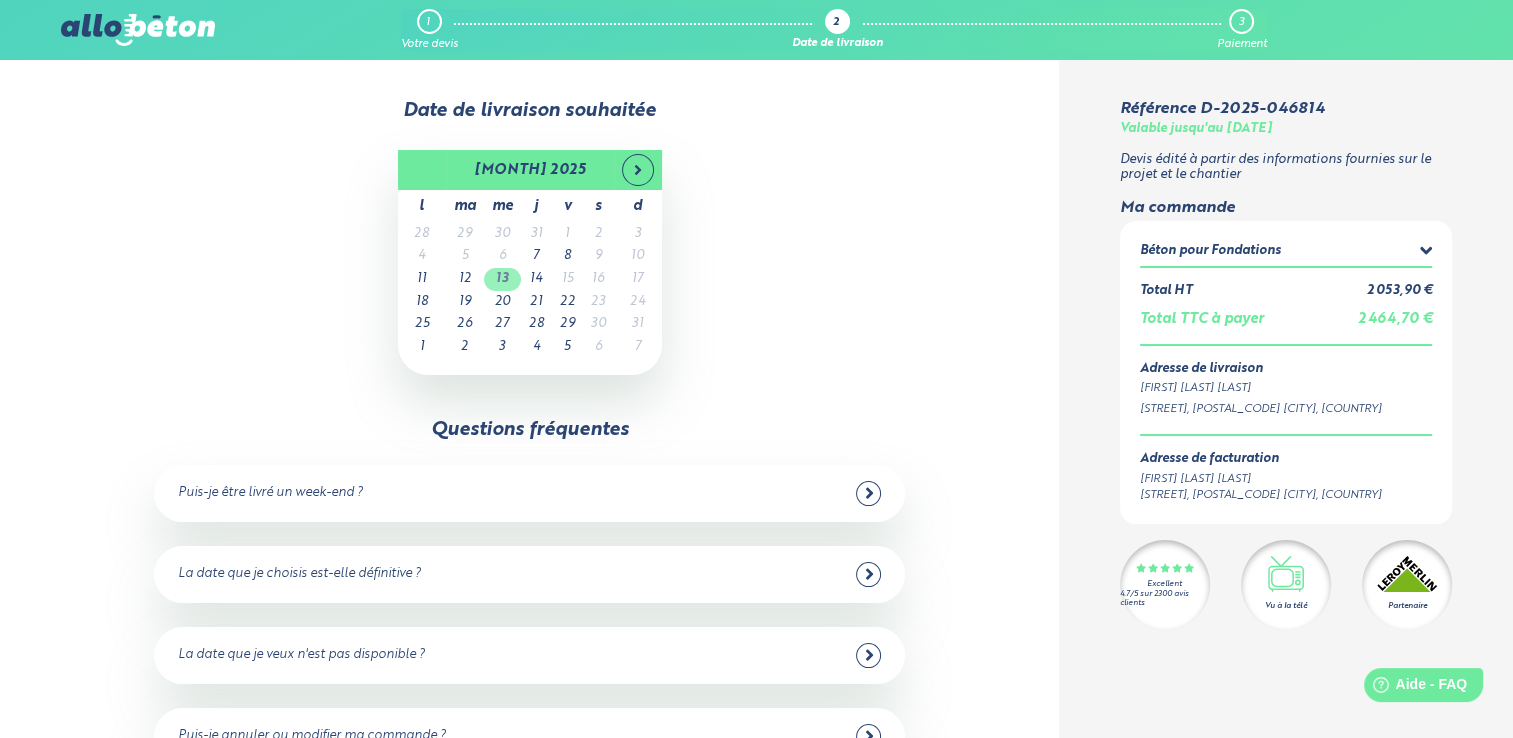 click on "13" at bounding box center [502, 279] 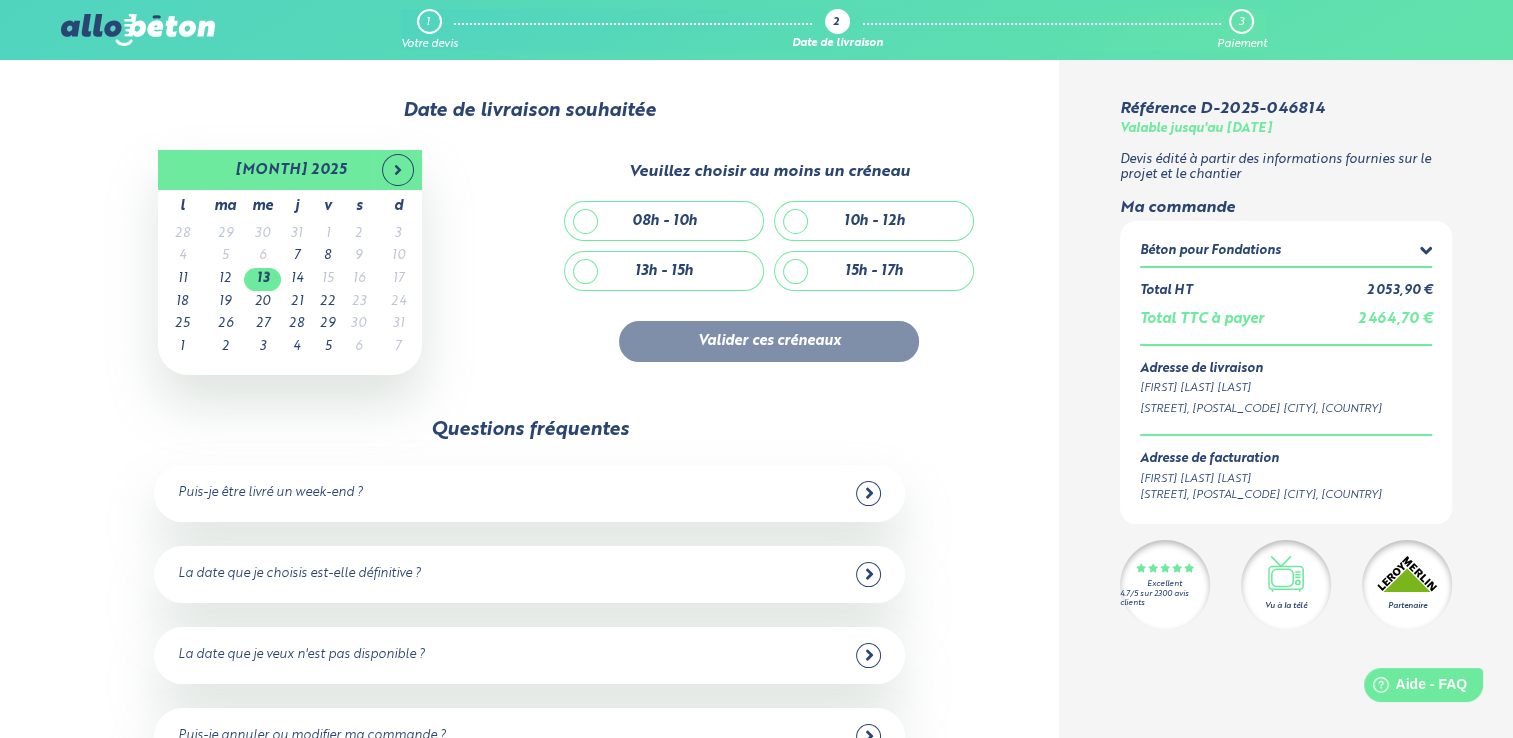 click on "08h - 10h" at bounding box center [664, 221] 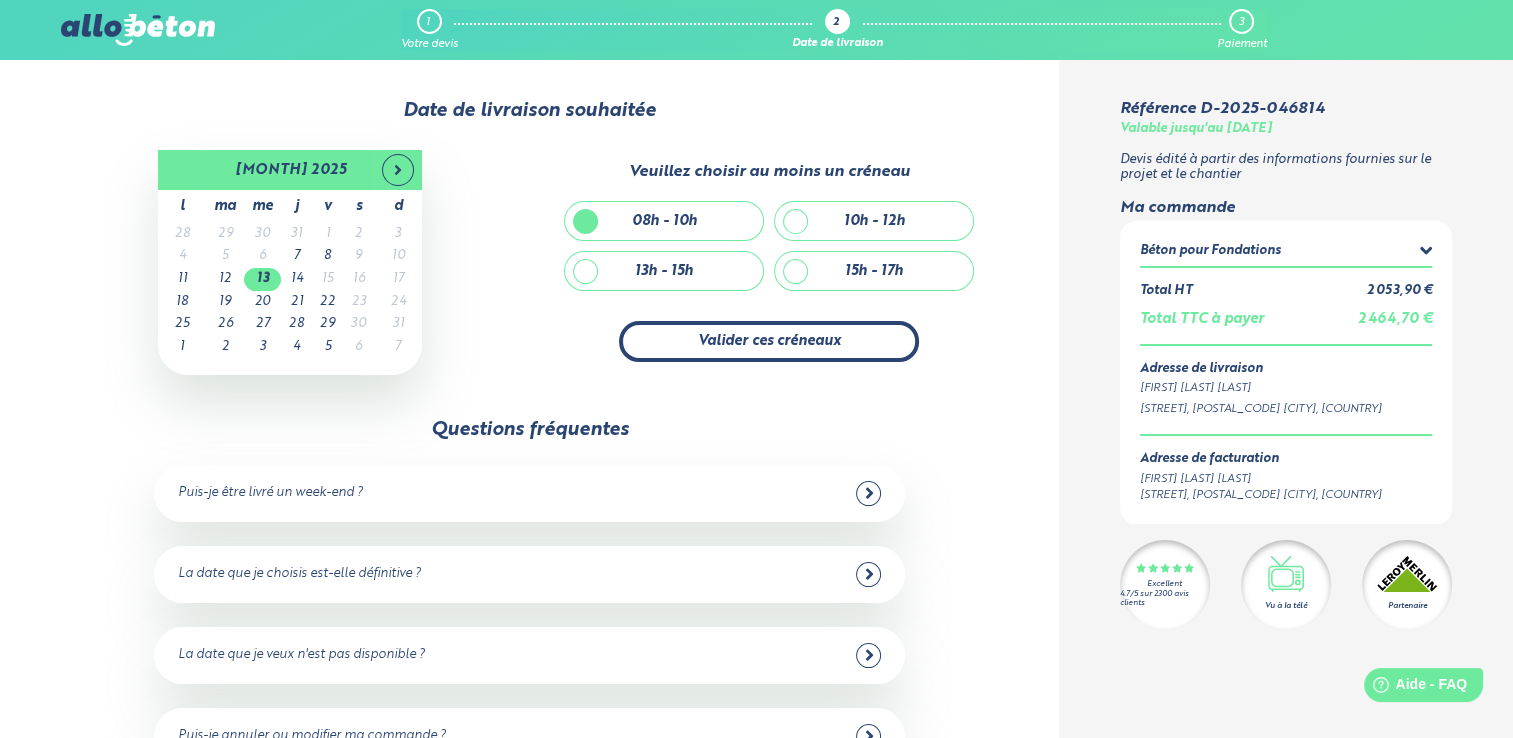 click on "Valider ces créneaux" at bounding box center (769, 341) 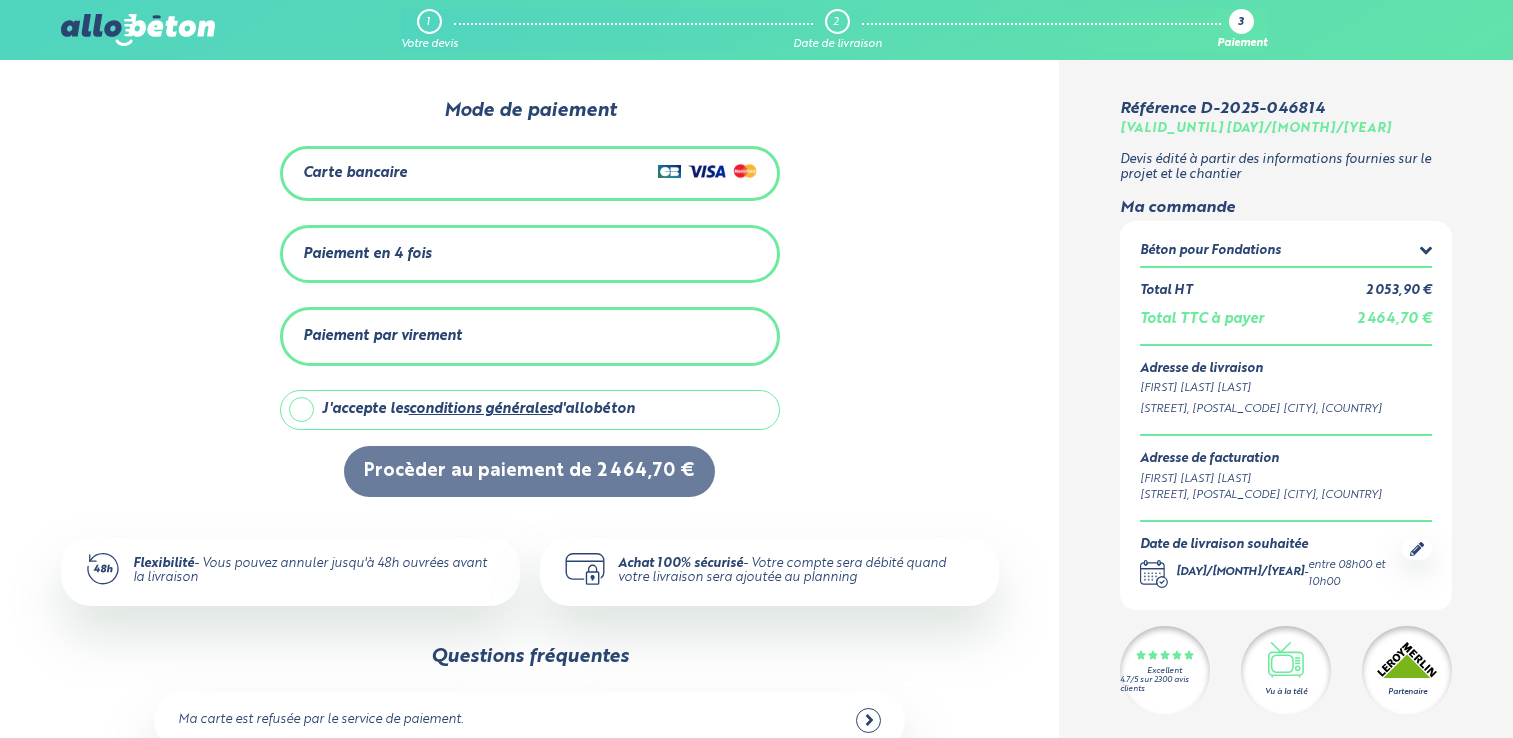 scroll, scrollTop: 0, scrollLeft: 0, axis: both 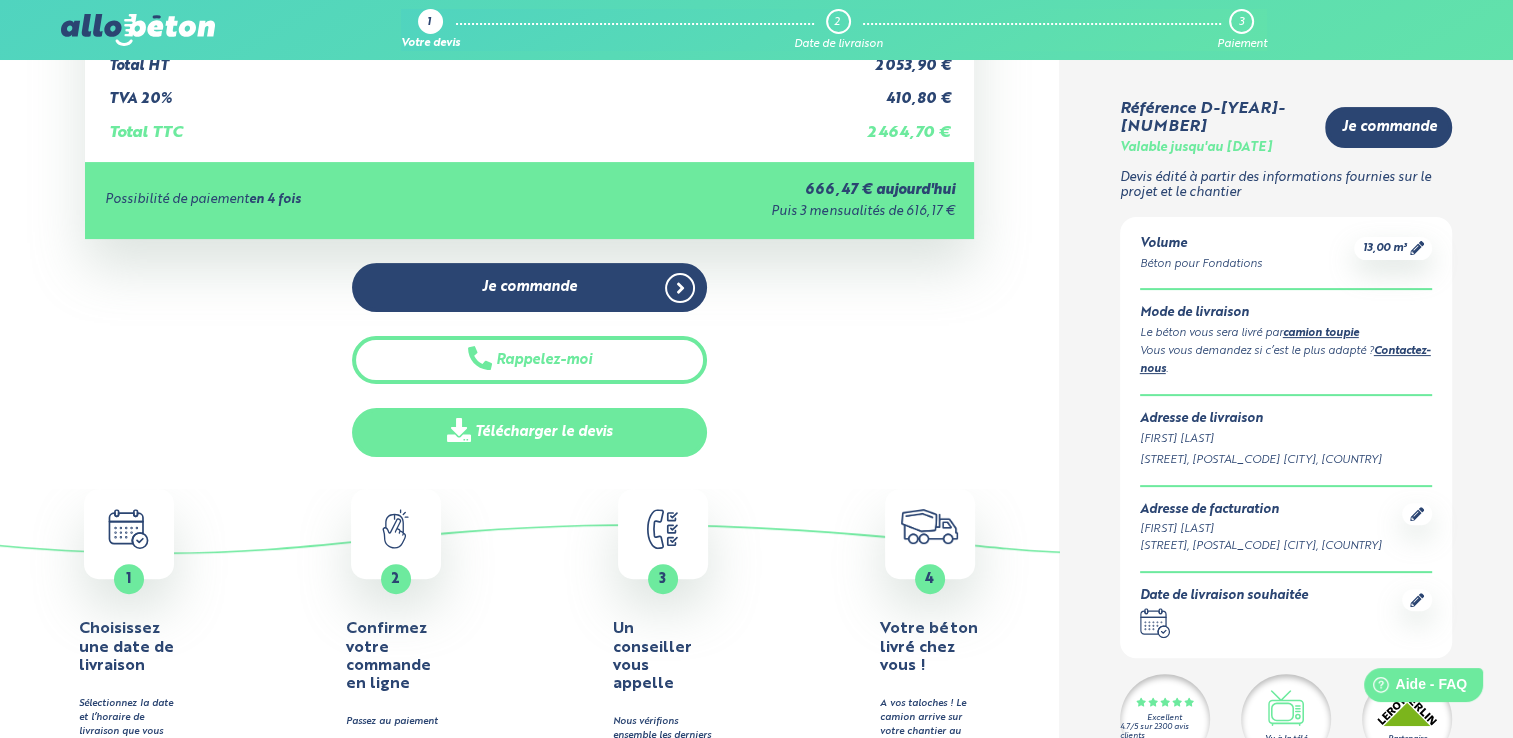 click on "Télécharger le devis" at bounding box center (530, 432) 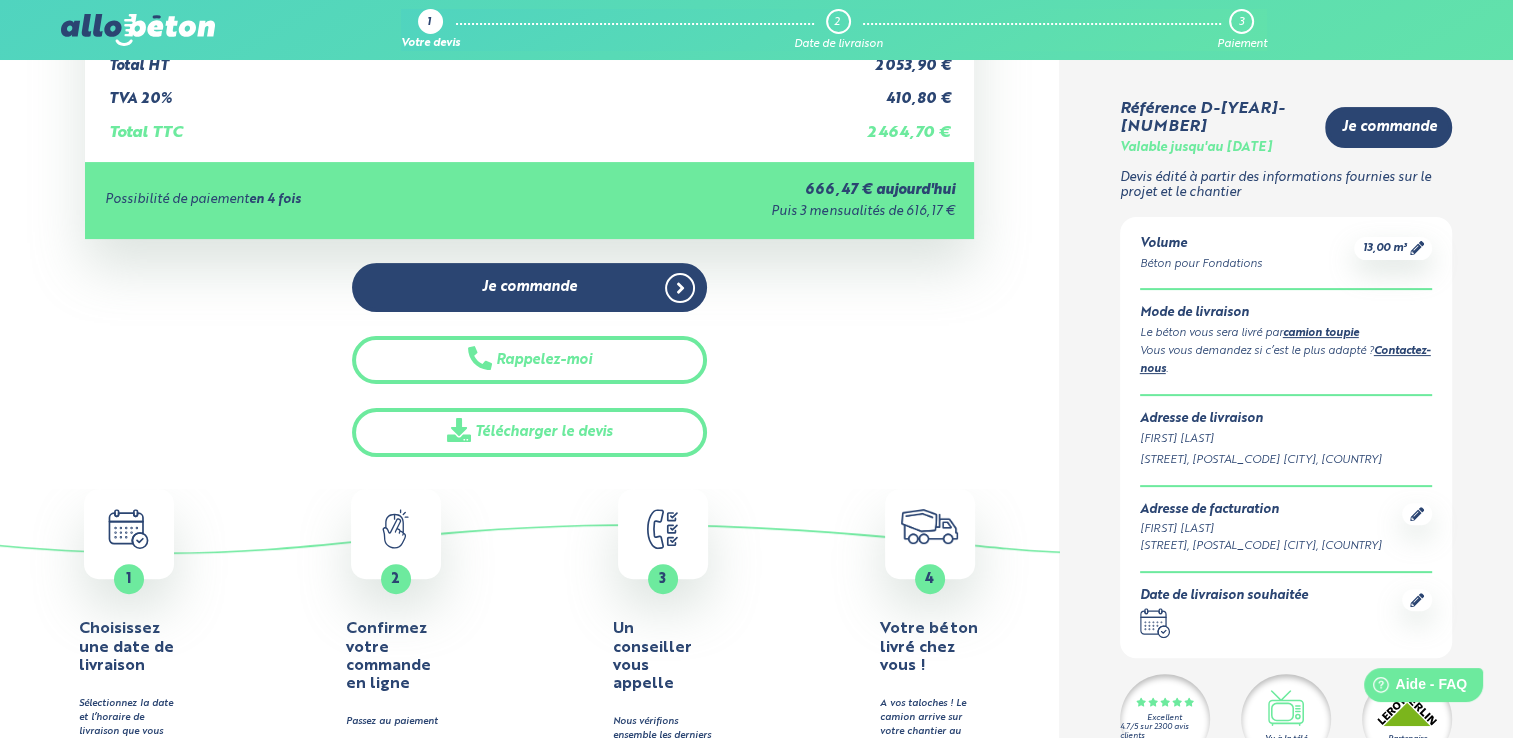 click on "Référence D-2025-046816
Valable jusqu'au 03/09/2025
Je commande
Devis édité à partir des informations fournies sur le projet et le chantier
Volume
Béton pour Fondations
13,00 m³
Mode de livraison
Le béton vous sera livré par
camion toupie
Vous vous demandez si c’est le plus adapté ?  Contactez-nous .
Adresse de livraison
Magdalena Sarmiento Bejarano
Route de Loffre, 59187 Dechy, France
Adresse de facturation
Magdalena Sarmiento Bejarano" at bounding box center [1286, 895] 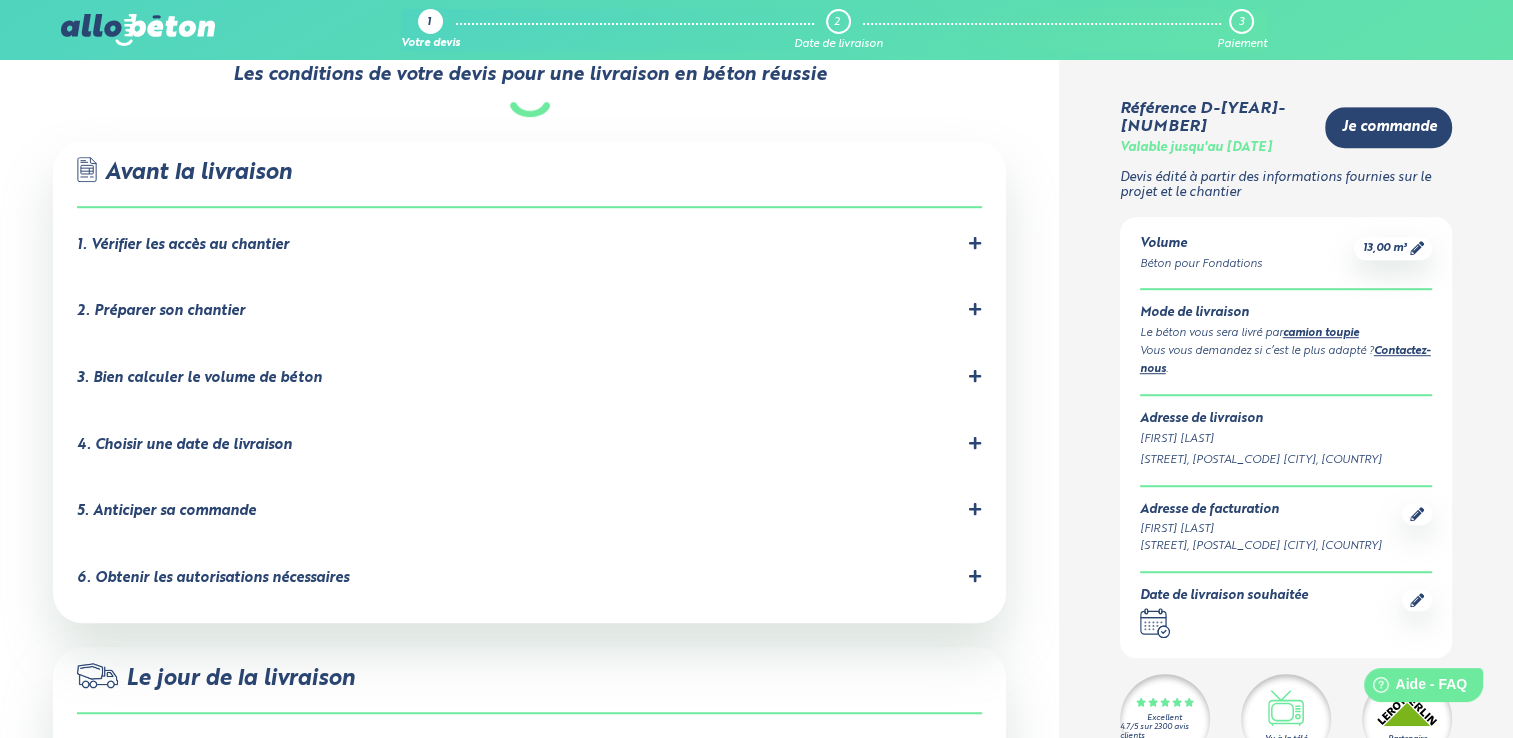 scroll, scrollTop: 1266, scrollLeft: 0, axis: vertical 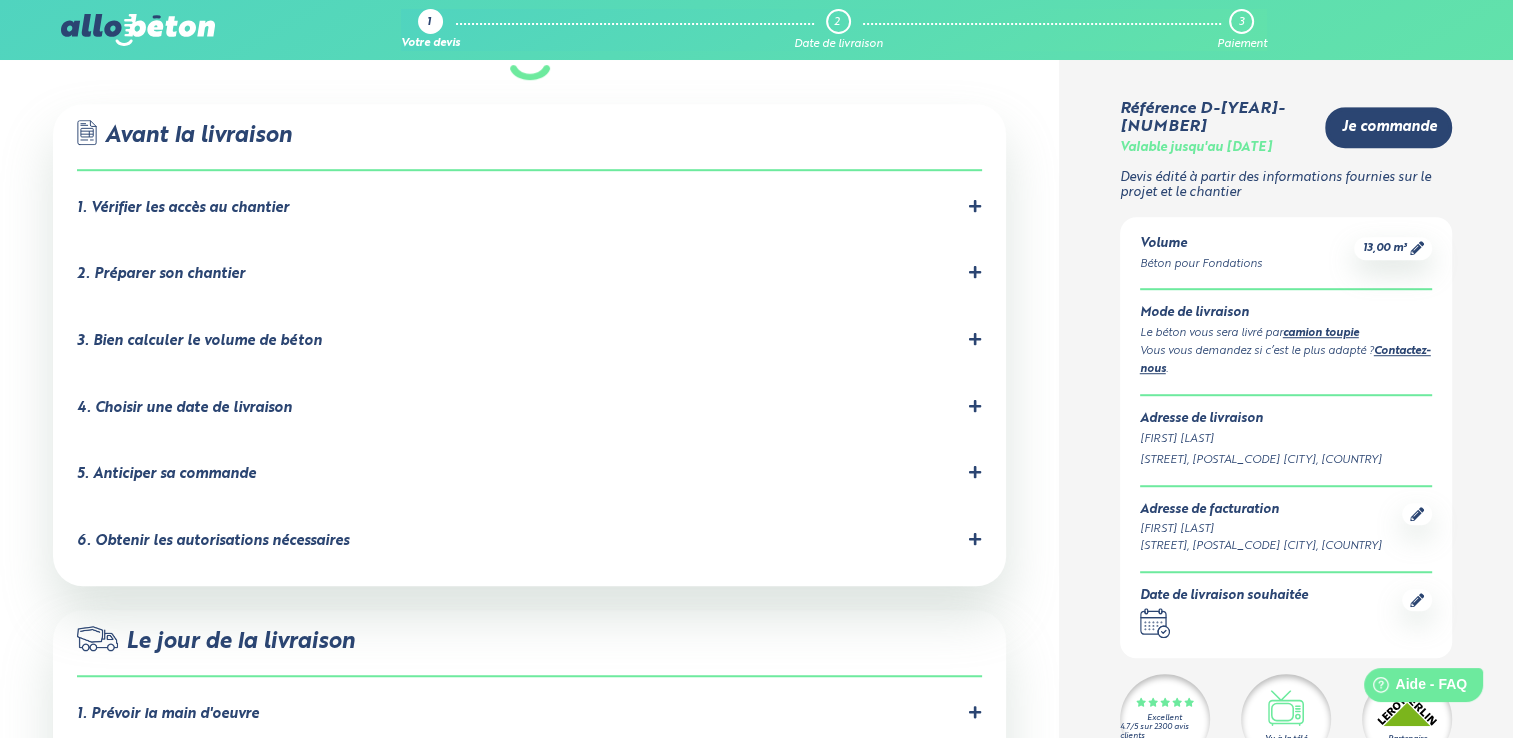 click on "Date de livraison
souhaitée
.calendar-icon {
fill: none;
stroke: #2b4572;
stroke-linecap: round;
stroke-linejoin: round;
stroke-width: 3.5px;
}" at bounding box center (1286, 613) 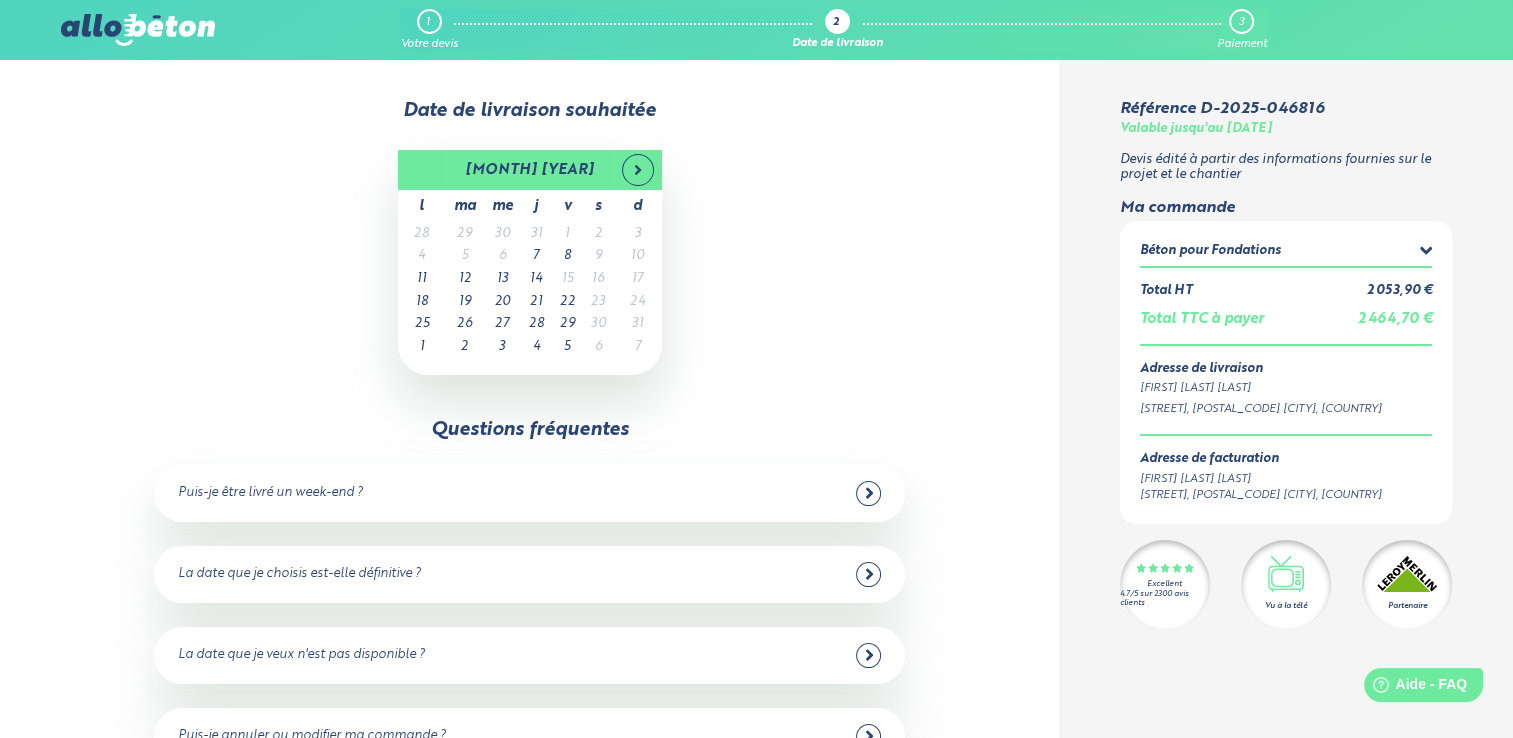 scroll, scrollTop: 0, scrollLeft: 0, axis: both 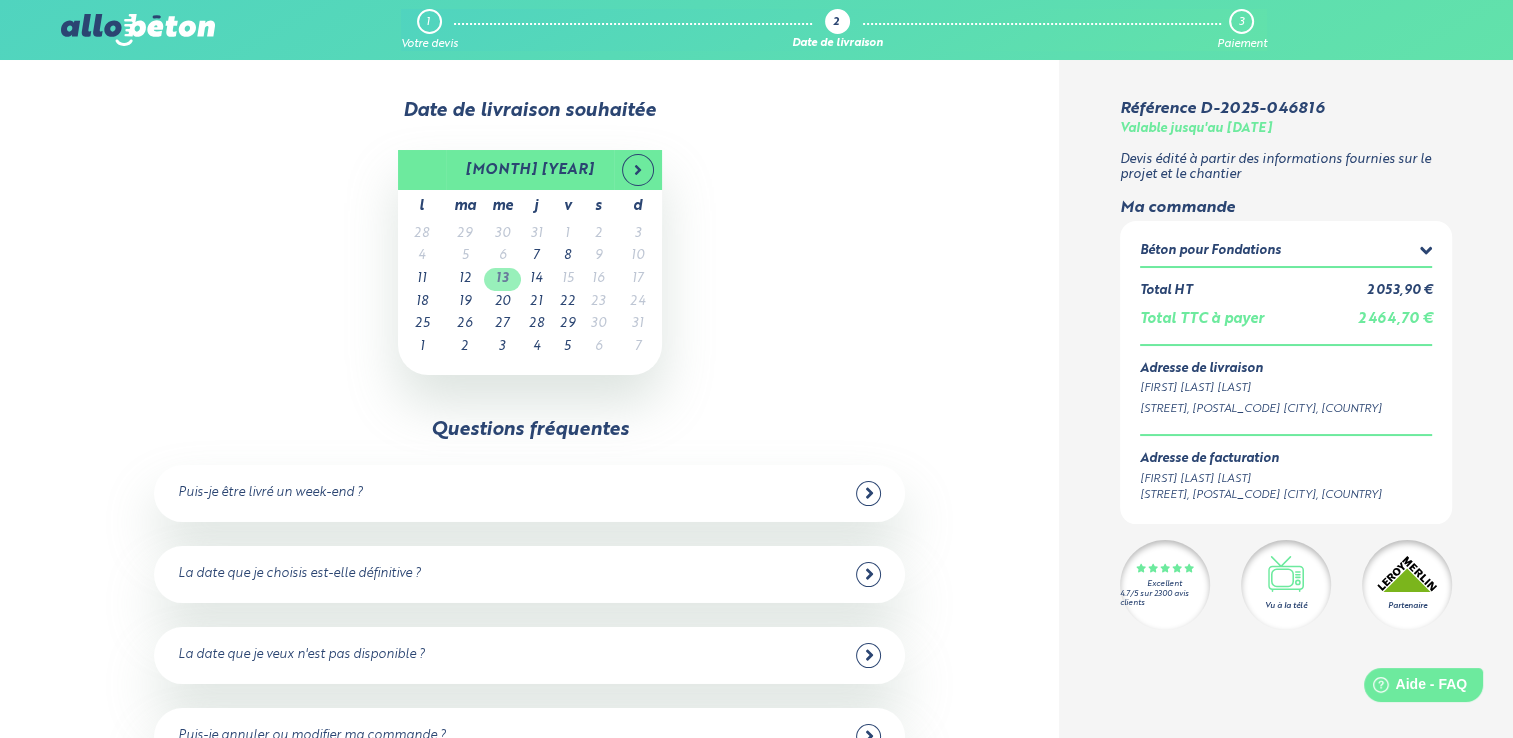 click on "13" at bounding box center (502, 279) 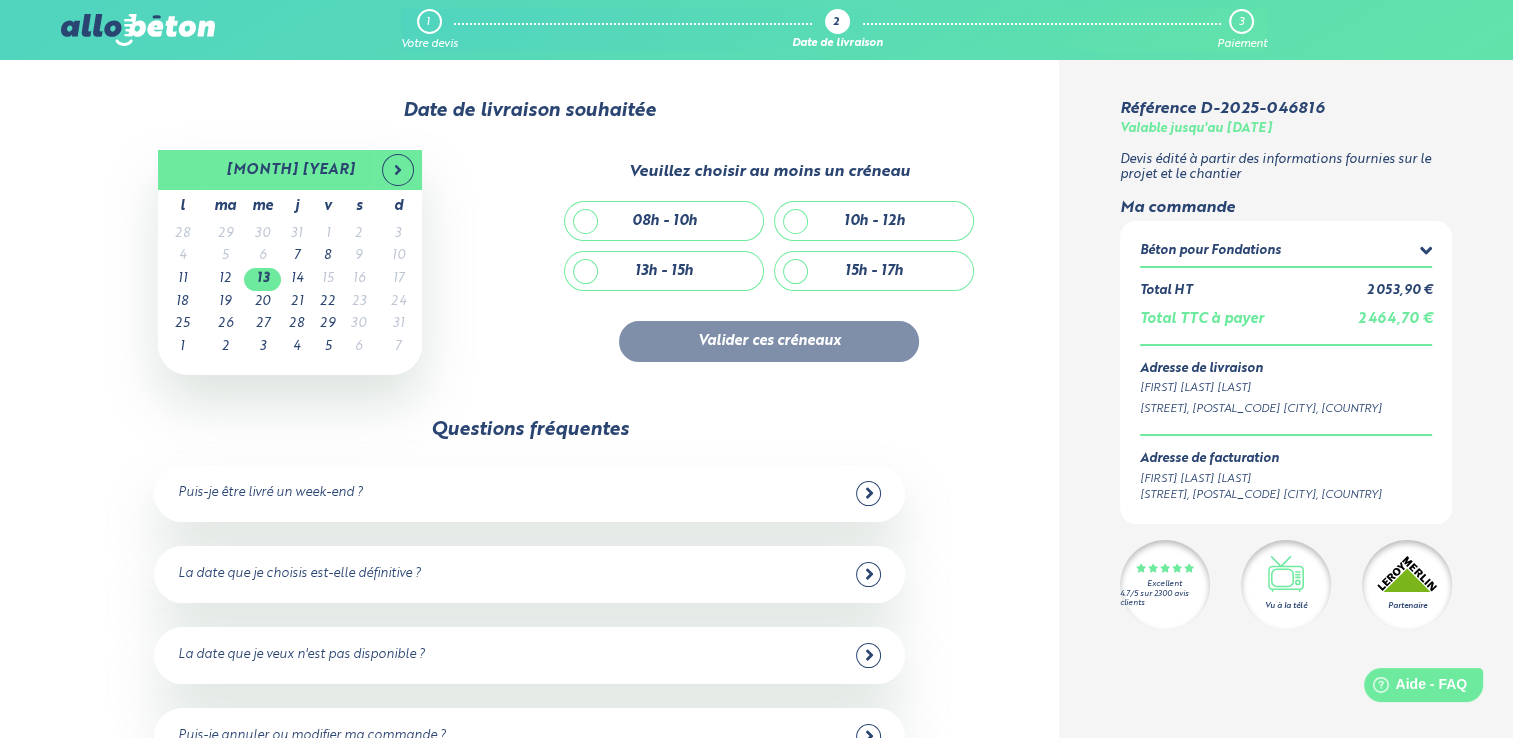 click on "08h - 10h" at bounding box center (664, 221) 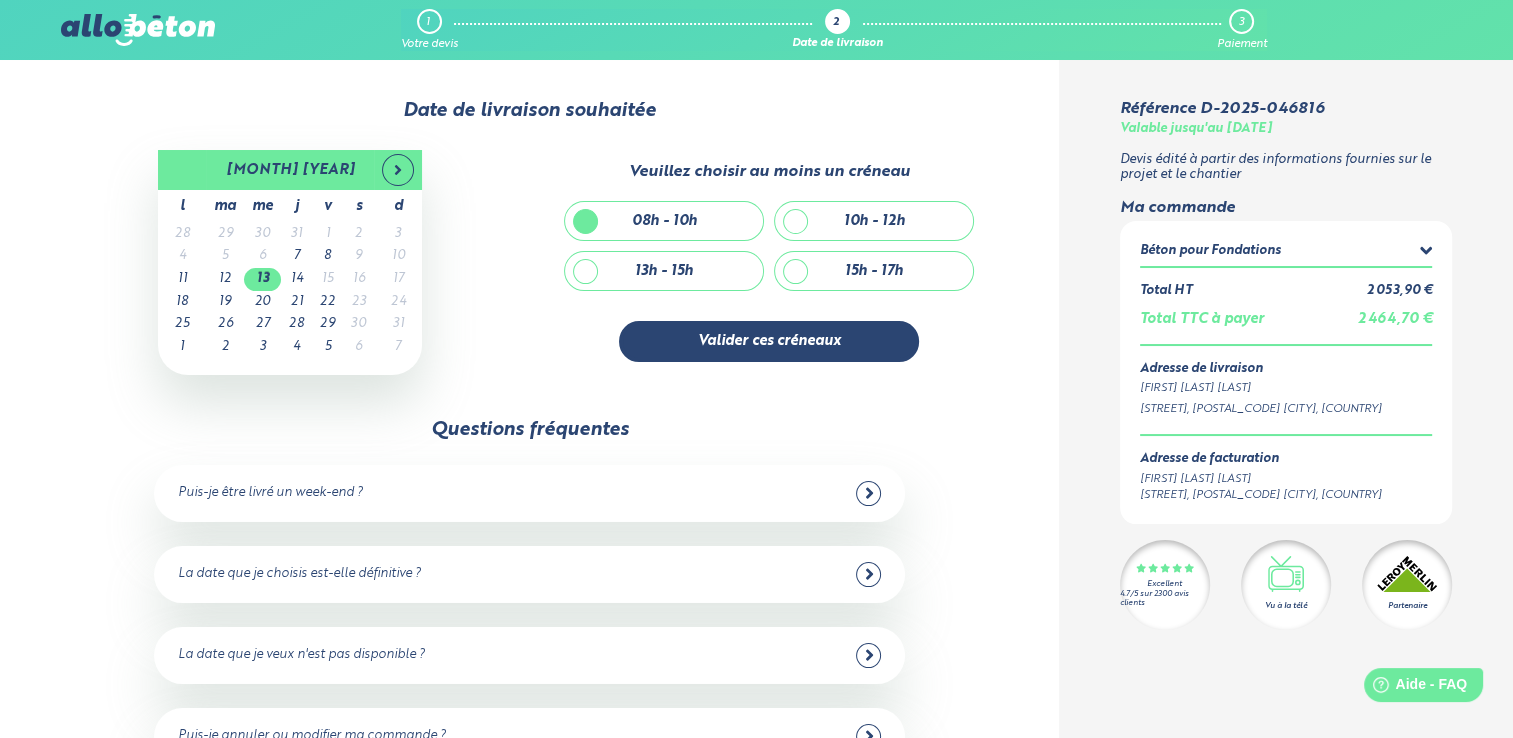 click on "10h - 12h" at bounding box center [874, 221] 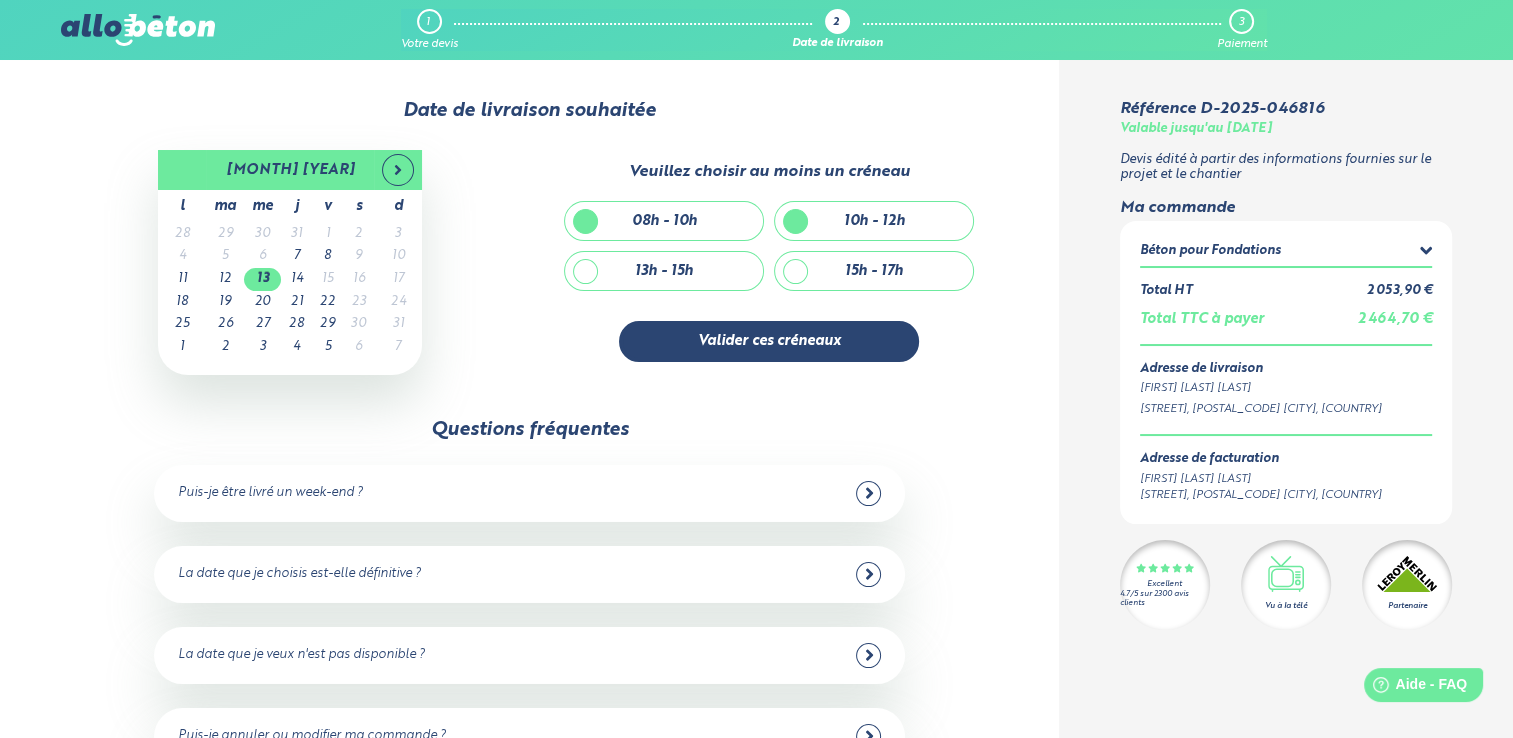 click on "08h - 10h" at bounding box center [664, 221] 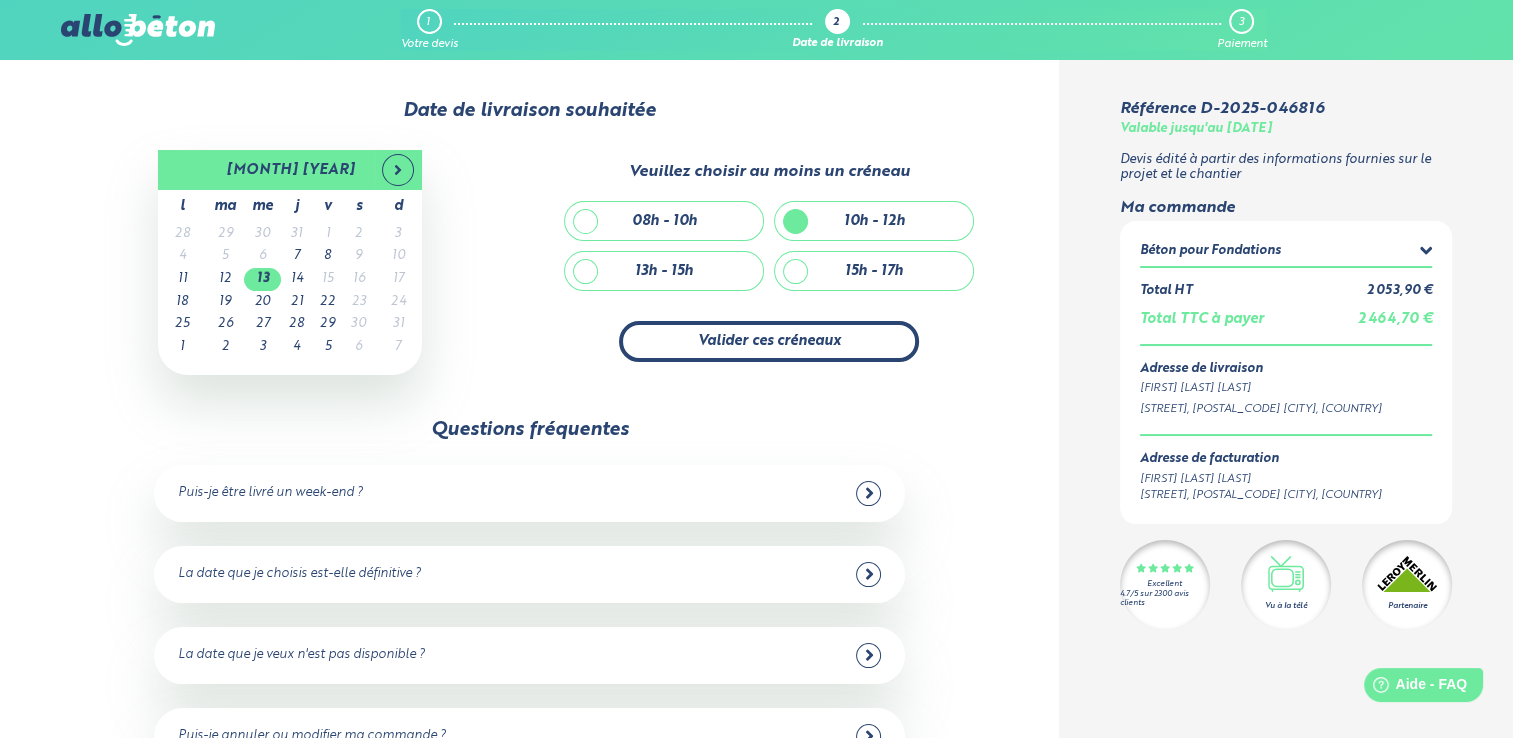 click on "Valider ces créneaux" at bounding box center [769, 341] 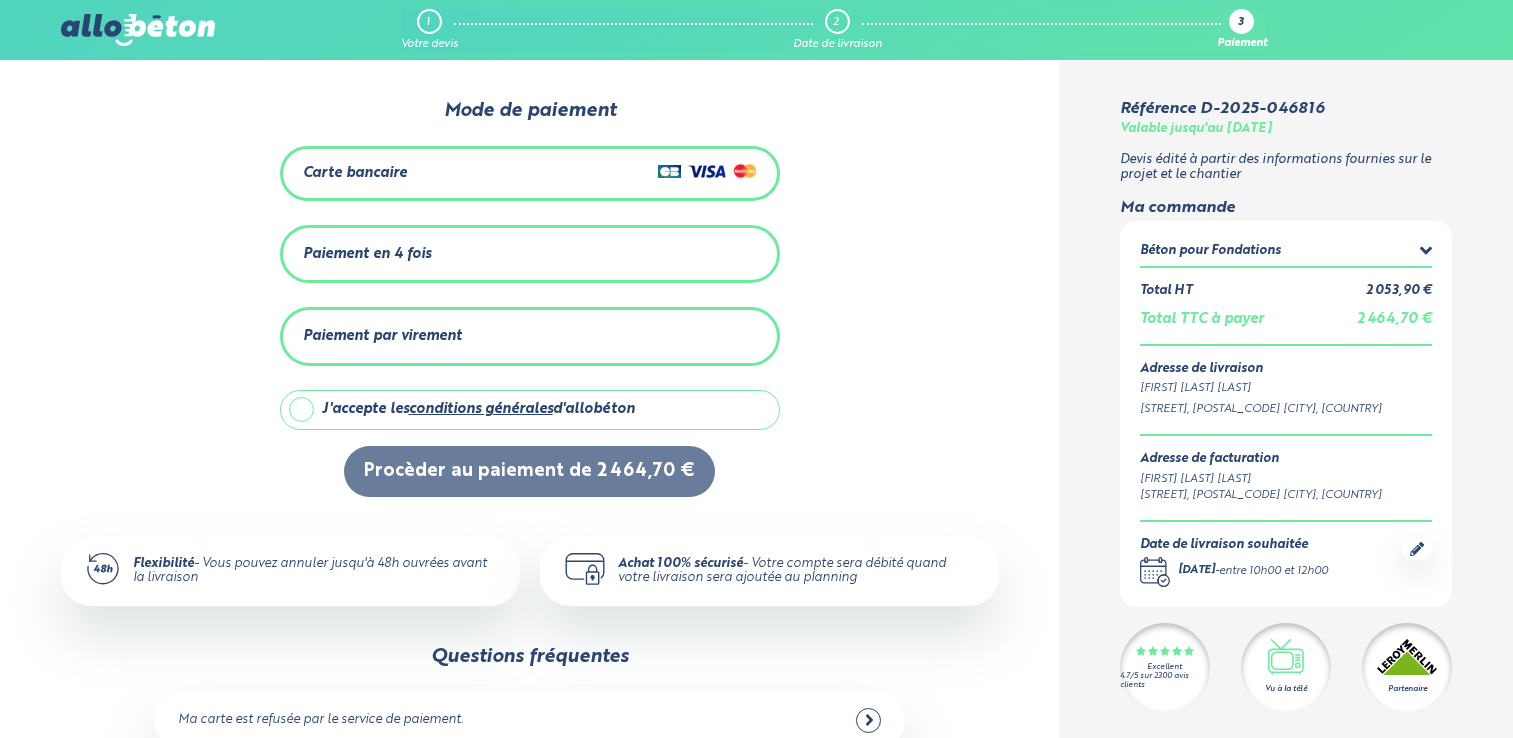 scroll, scrollTop: 0, scrollLeft: 0, axis: both 